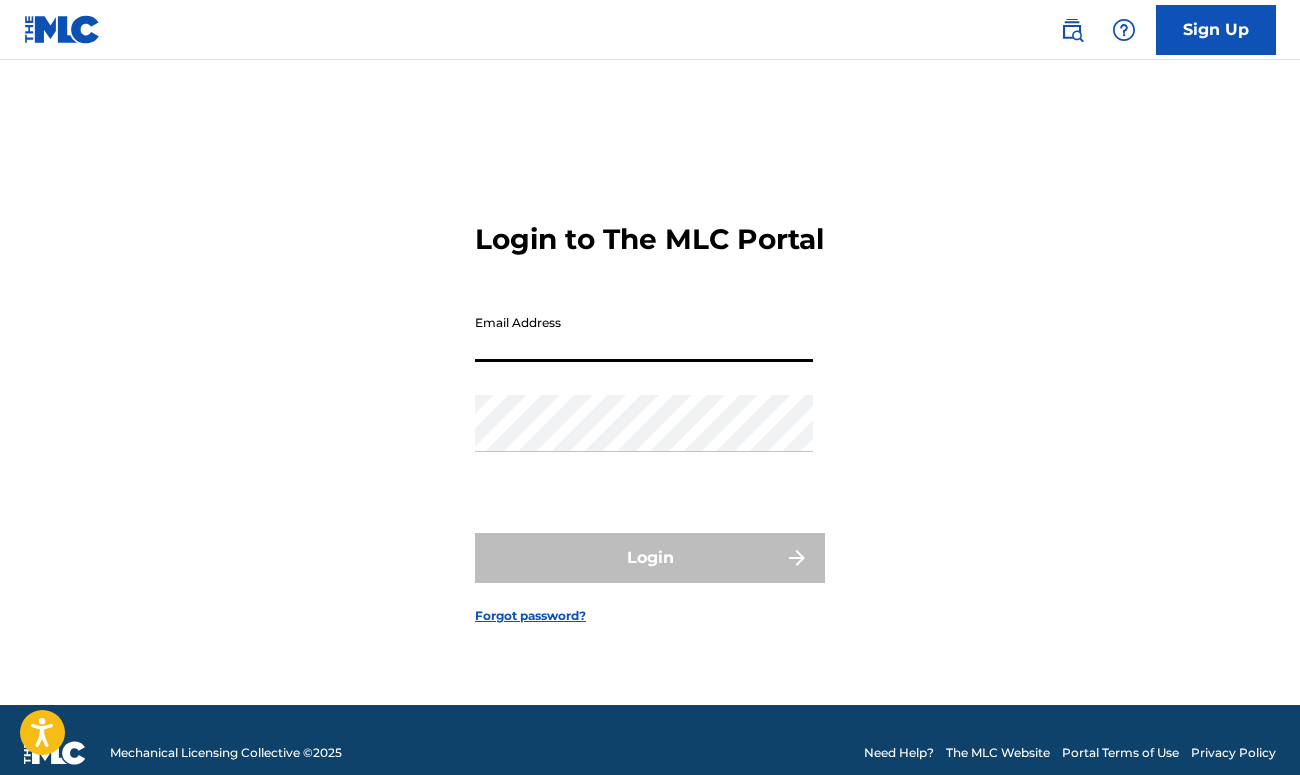 scroll, scrollTop: 0, scrollLeft: 0, axis: both 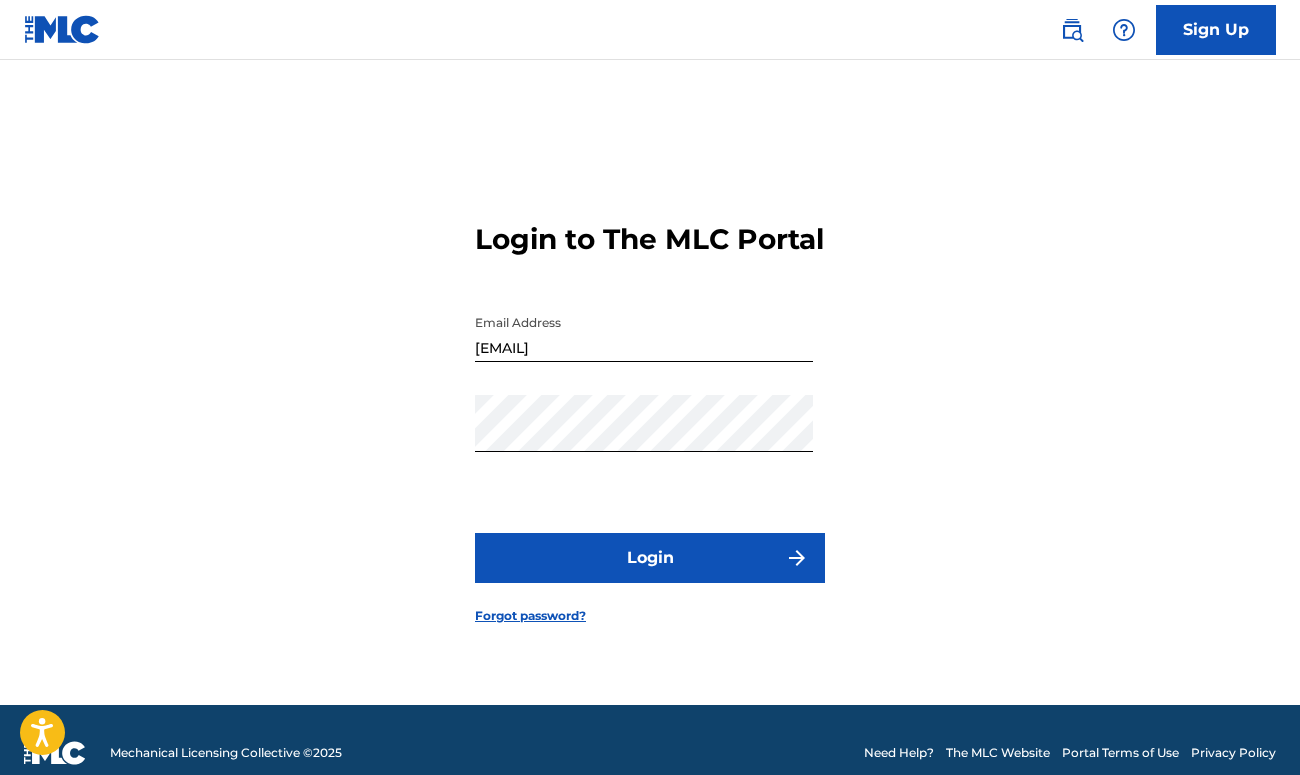 click on "Login" at bounding box center (650, 558) 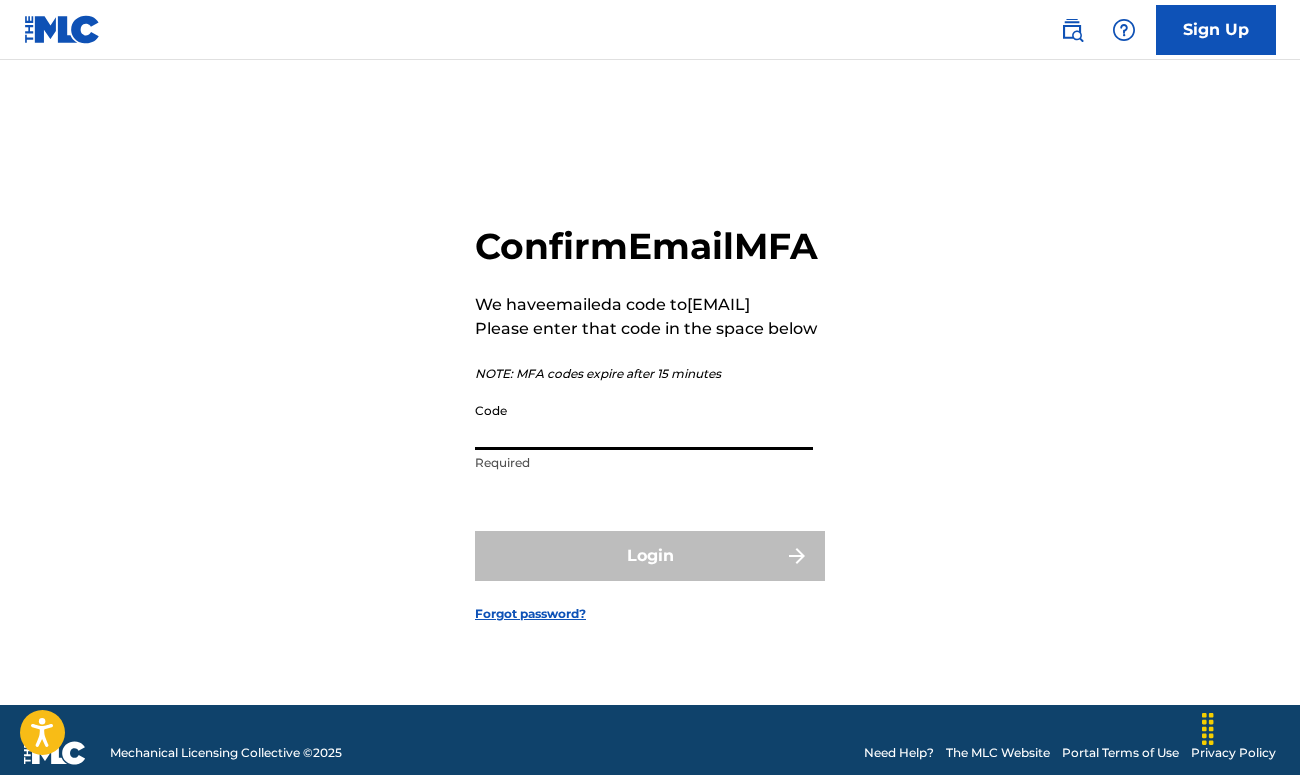 click on "Code" at bounding box center (644, 421) 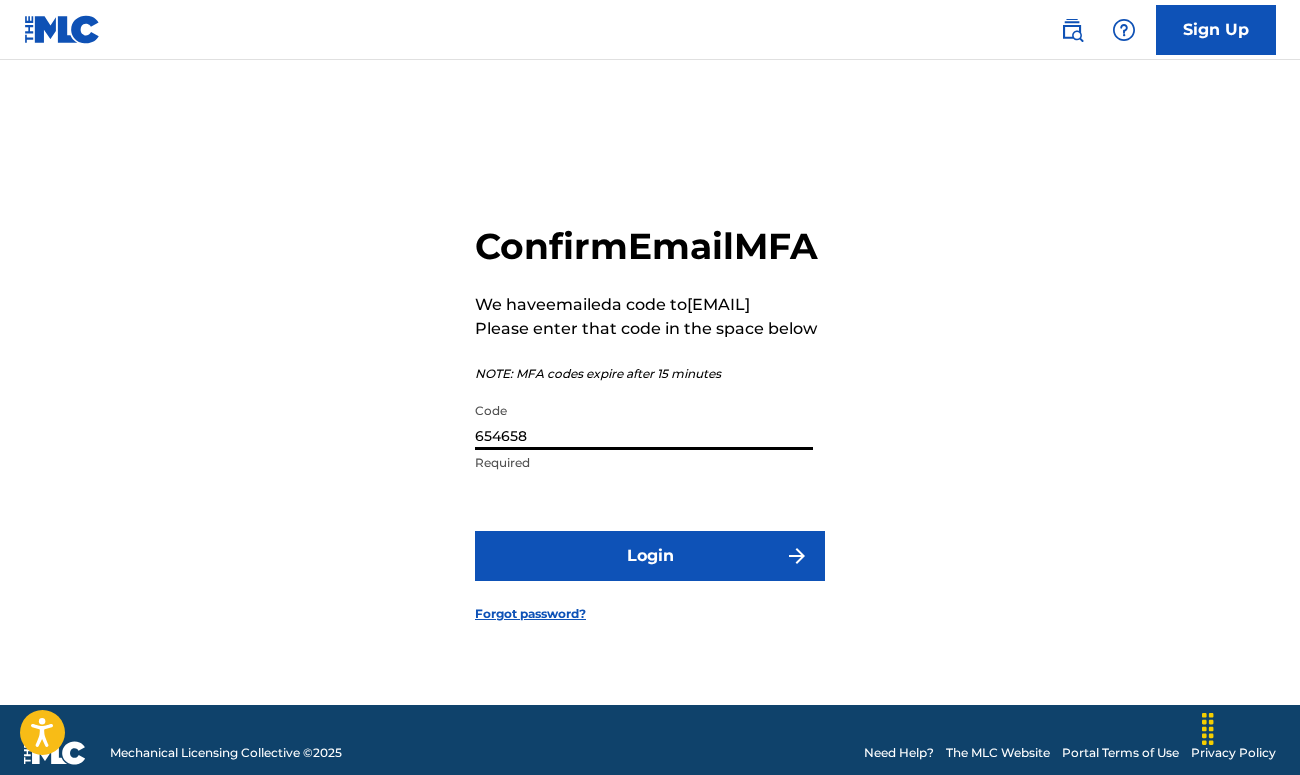 type on "654658" 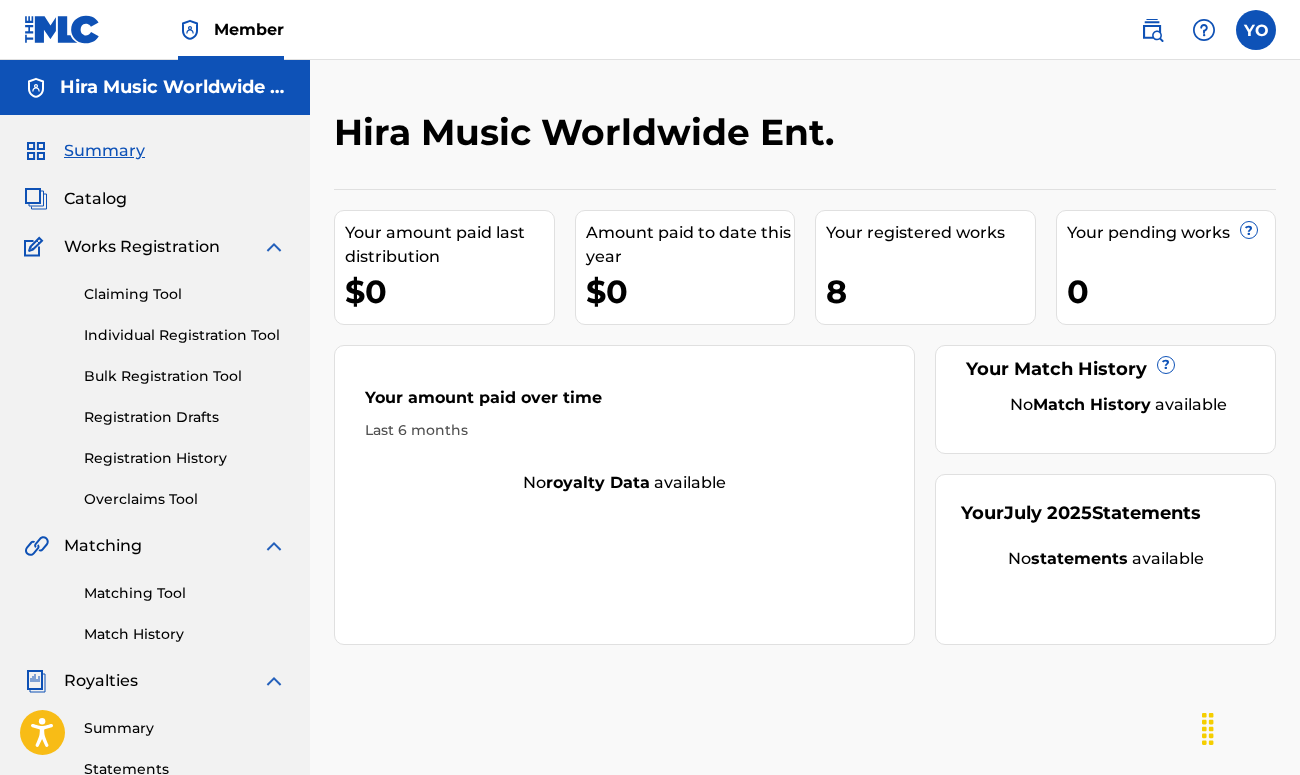 scroll, scrollTop: 0, scrollLeft: 0, axis: both 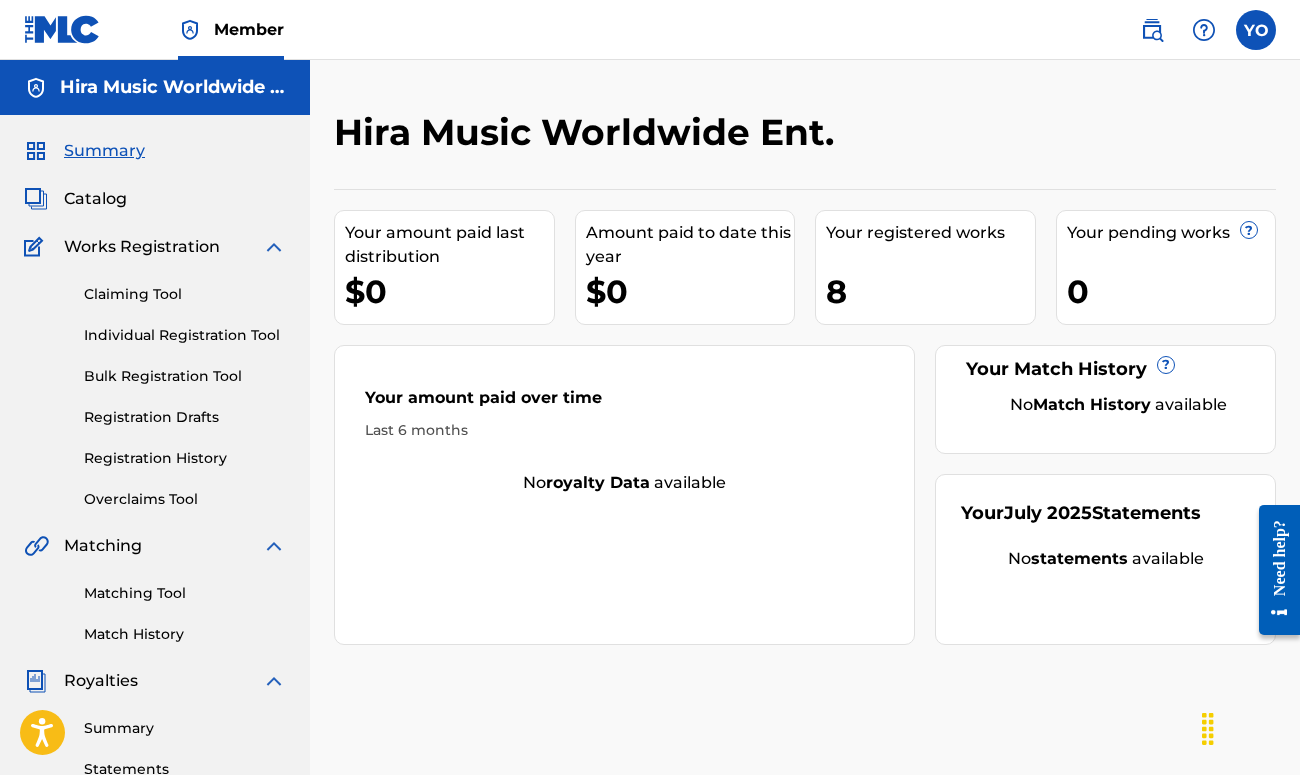 click on "Individual Registration Tool" at bounding box center [185, 335] 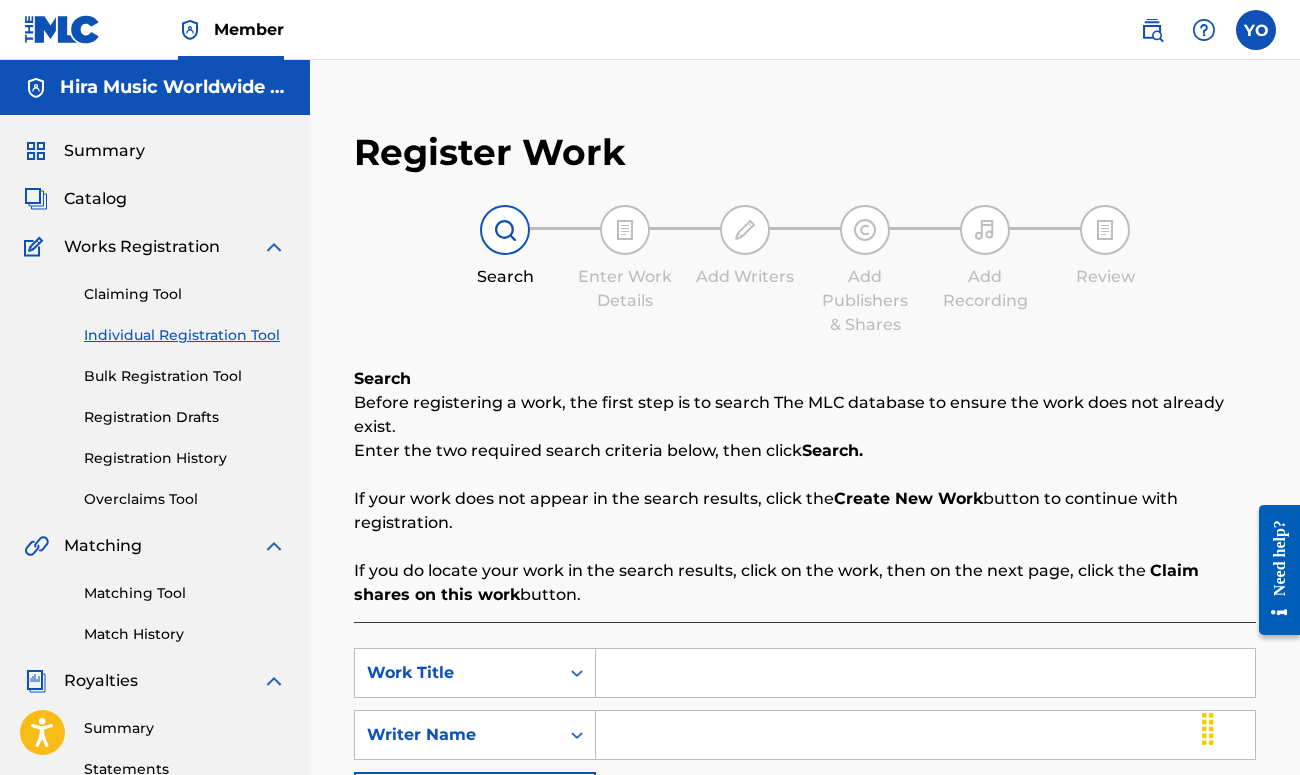 click on "Catalog" at bounding box center (95, 199) 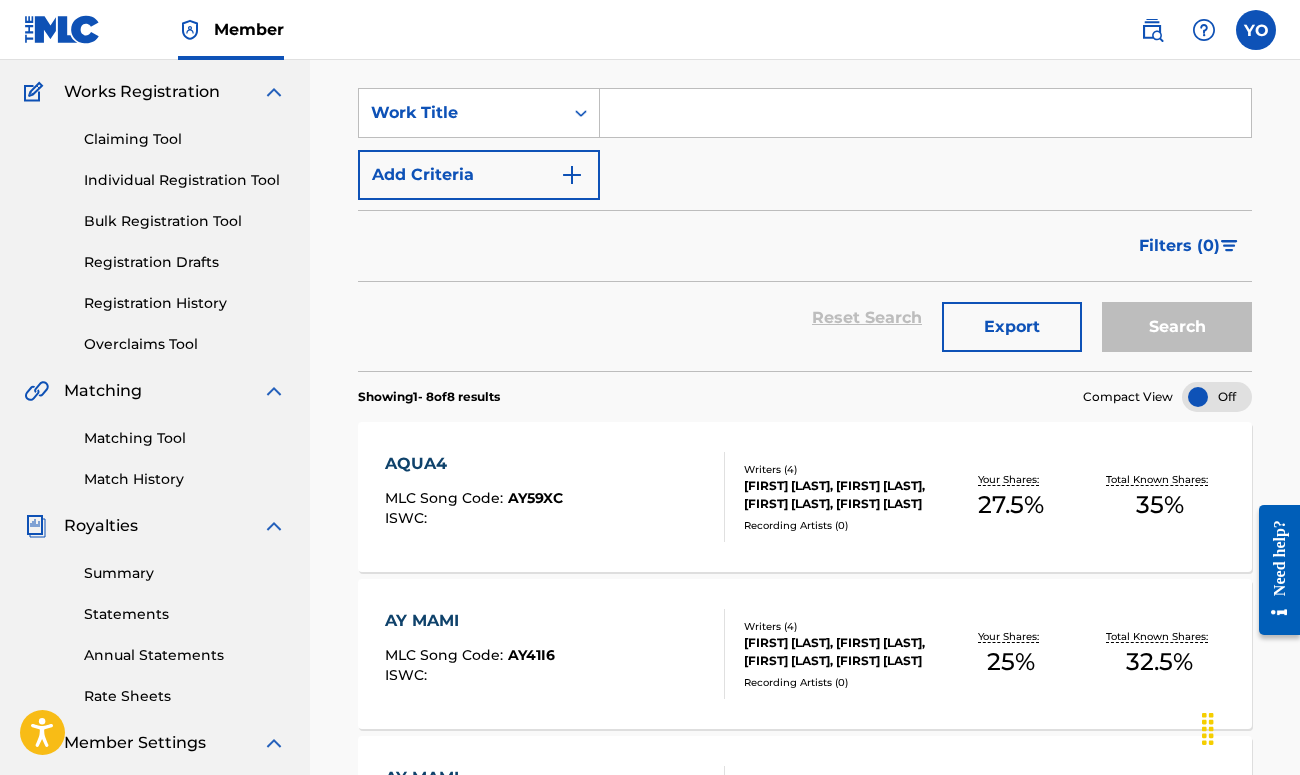 scroll, scrollTop: 143, scrollLeft: 0, axis: vertical 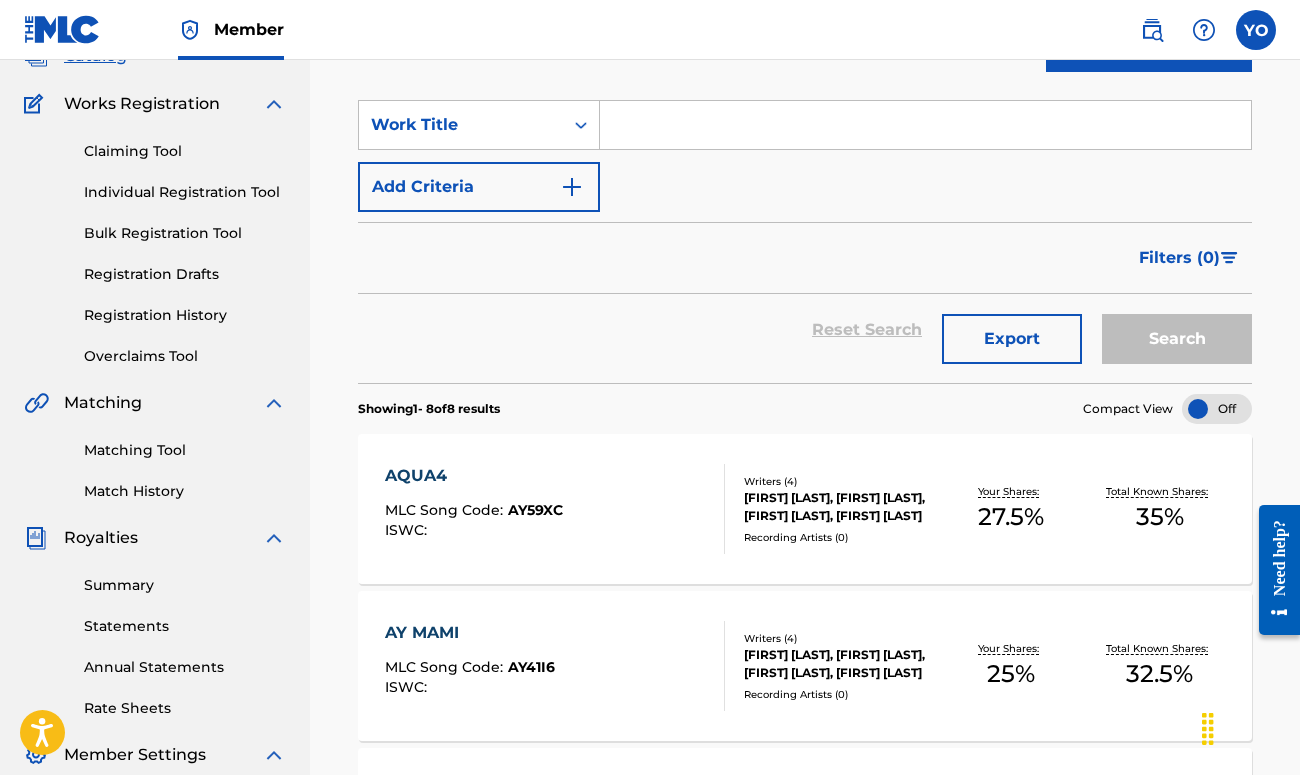 click on "Individual Registration Tool" at bounding box center (185, 192) 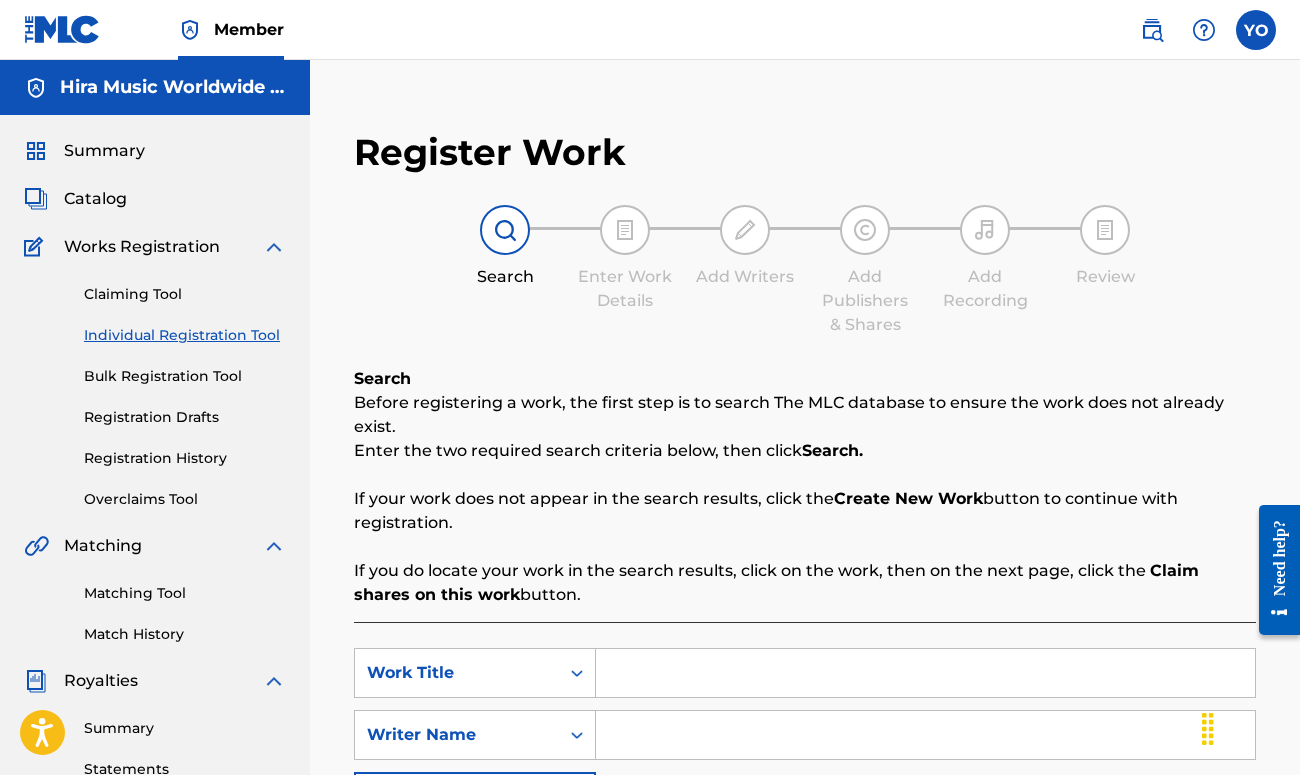 click on "Bulk Registration Tool" at bounding box center [185, 376] 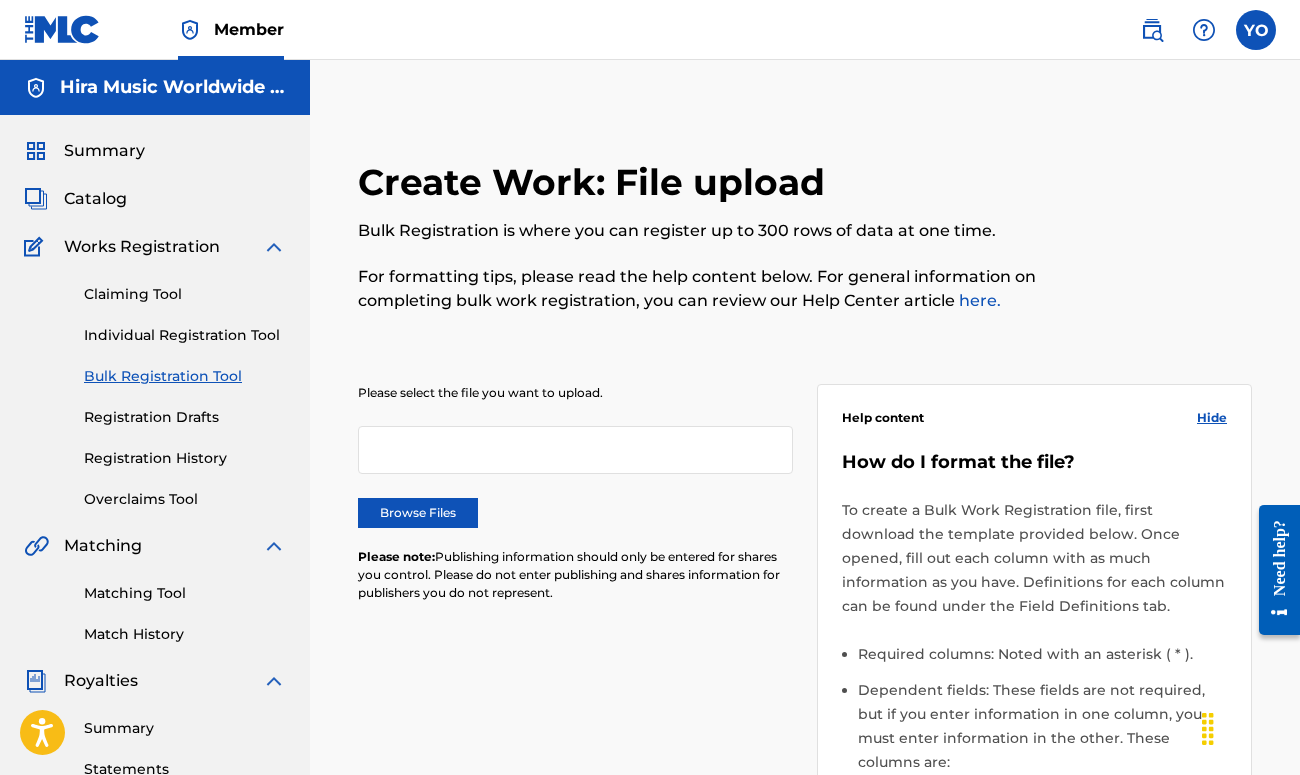 click on "Claiming Tool Individual Registration Tool Bulk Registration Tool Registration Drafts Registration History Overclaims Tool" at bounding box center [155, 384] 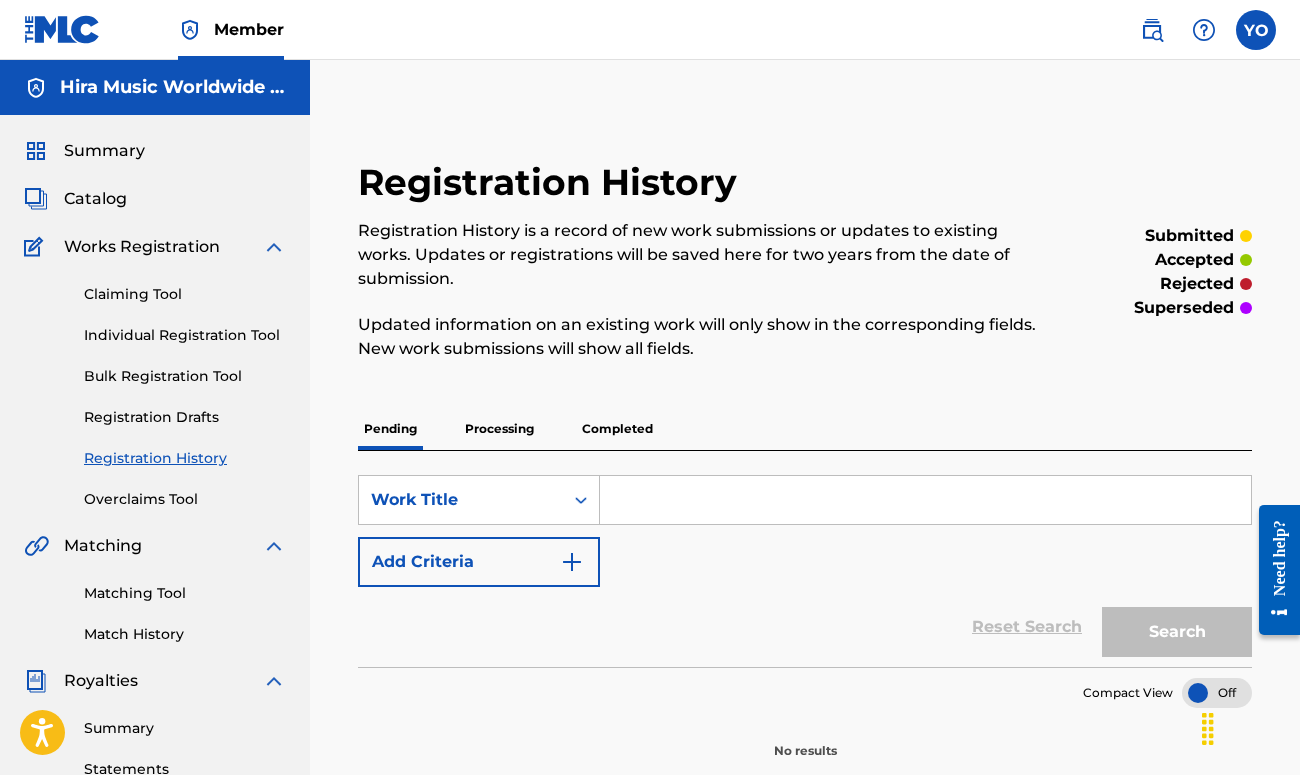 click on "Processing" at bounding box center [499, 429] 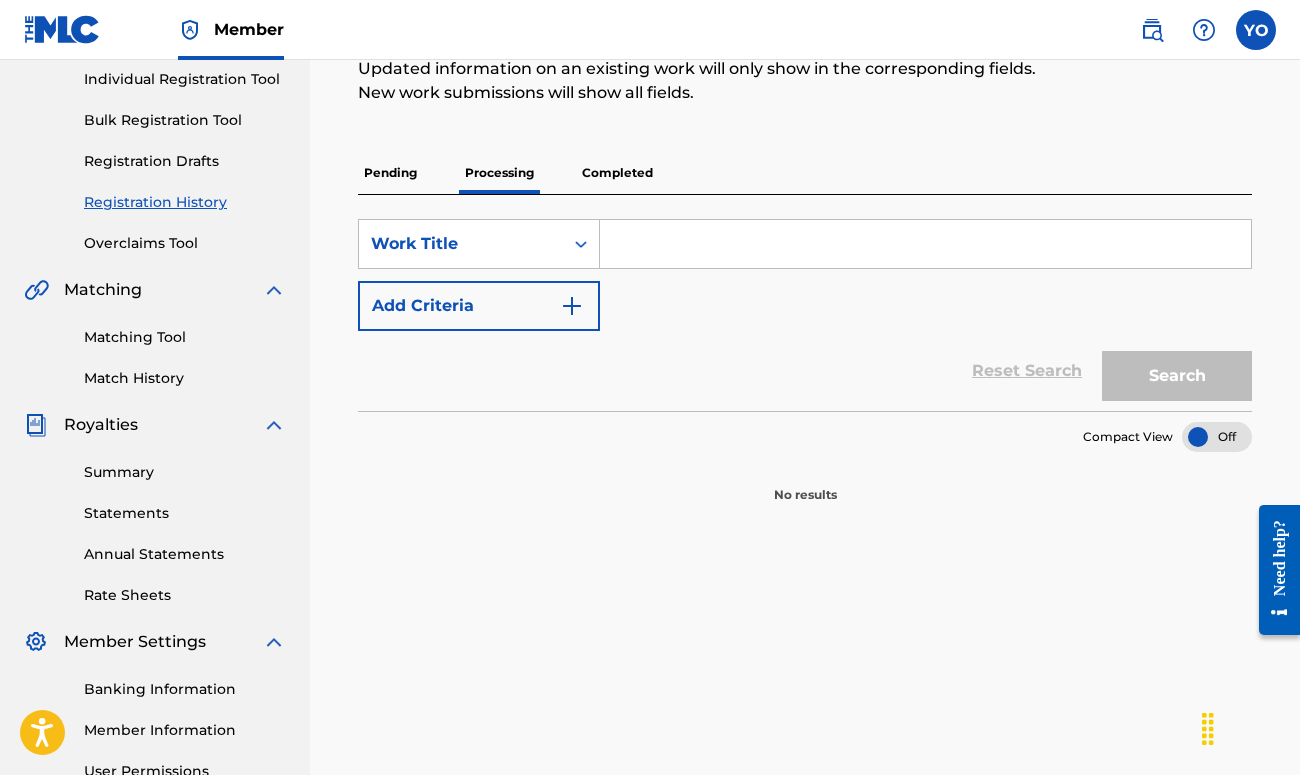 scroll, scrollTop: 272, scrollLeft: 0, axis: vertical 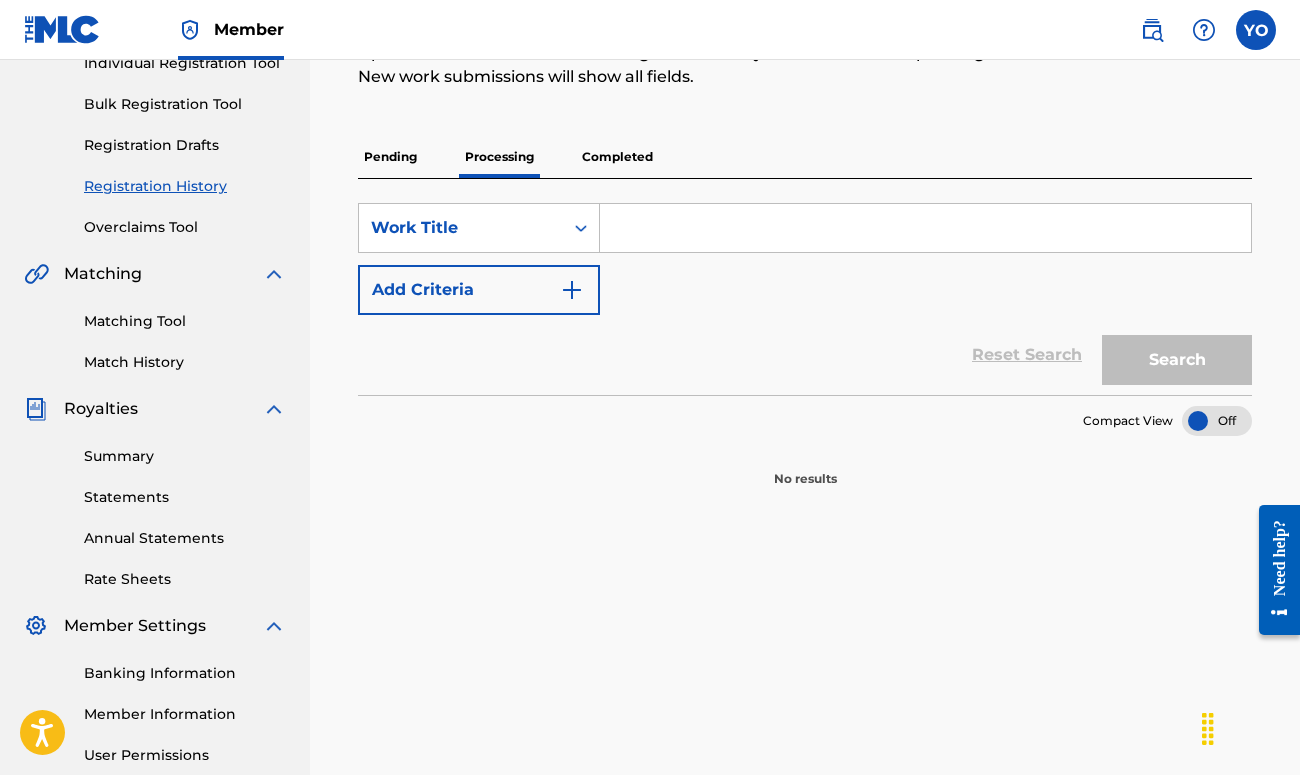 click on "Completed" at bounding box center [617, 157] 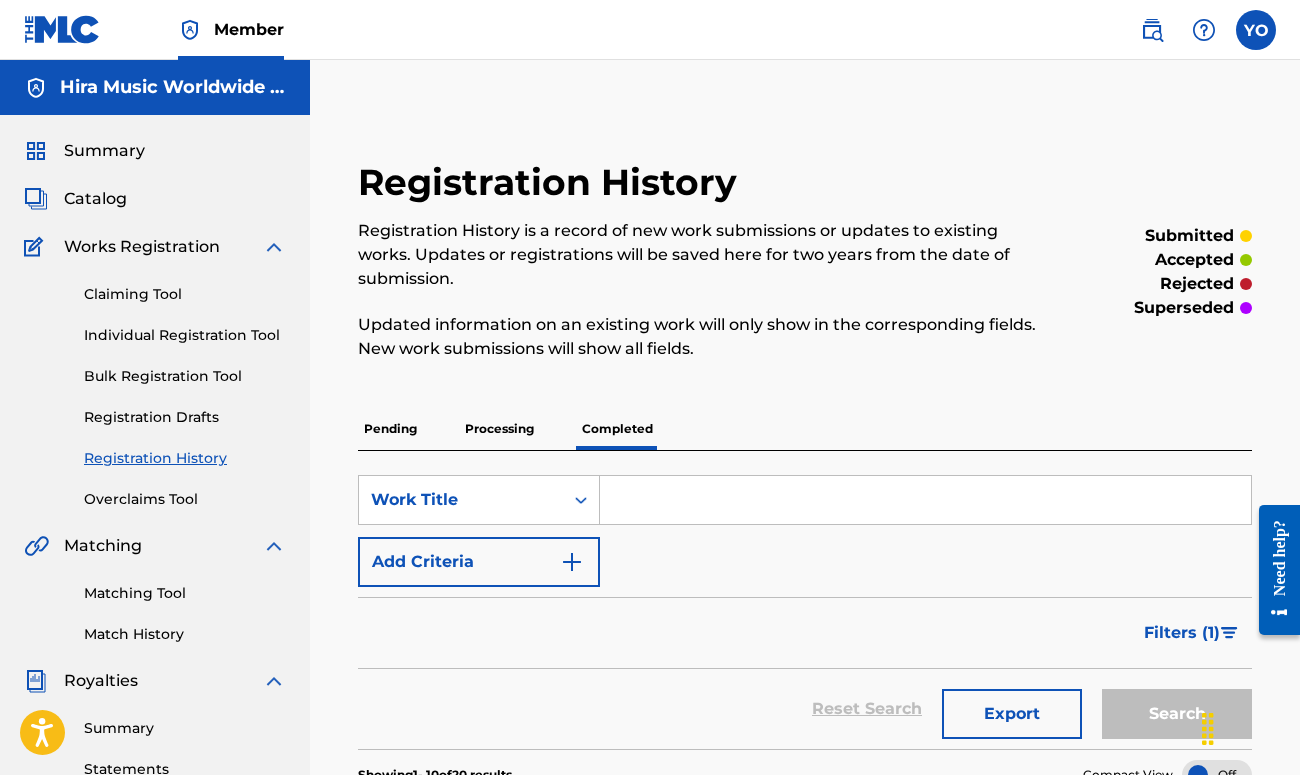 scroll, scrollTop: 0, scrollLeft: 0, axis: both 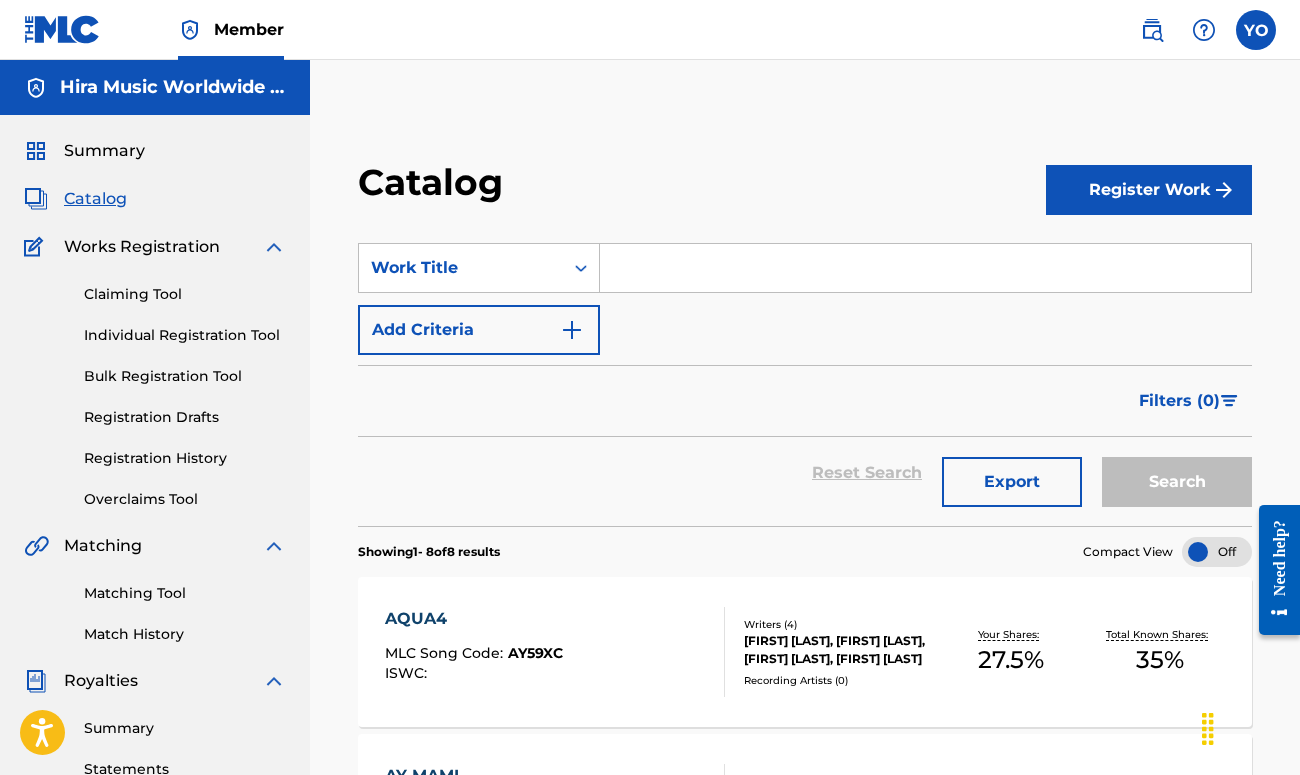 click on "Summary" at bounding box center (104, 151) 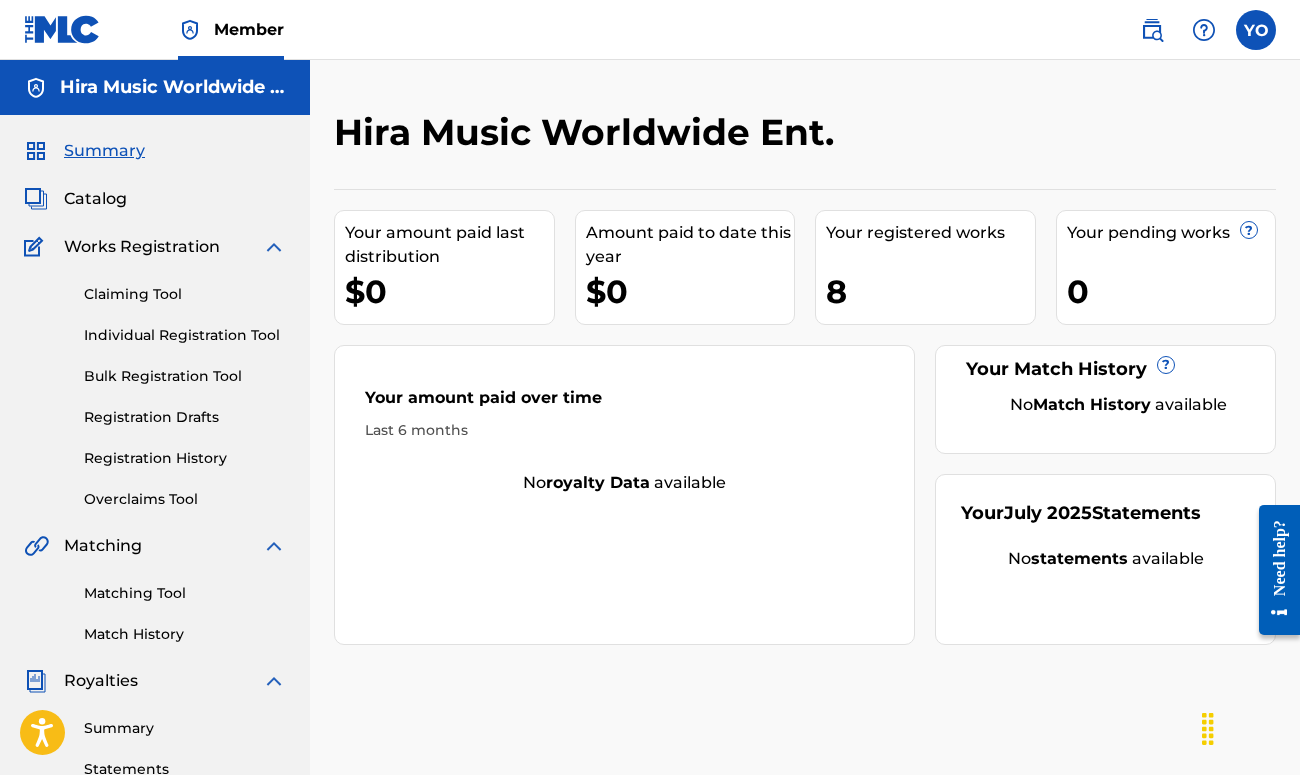 click at bounding box center [1152, 30] 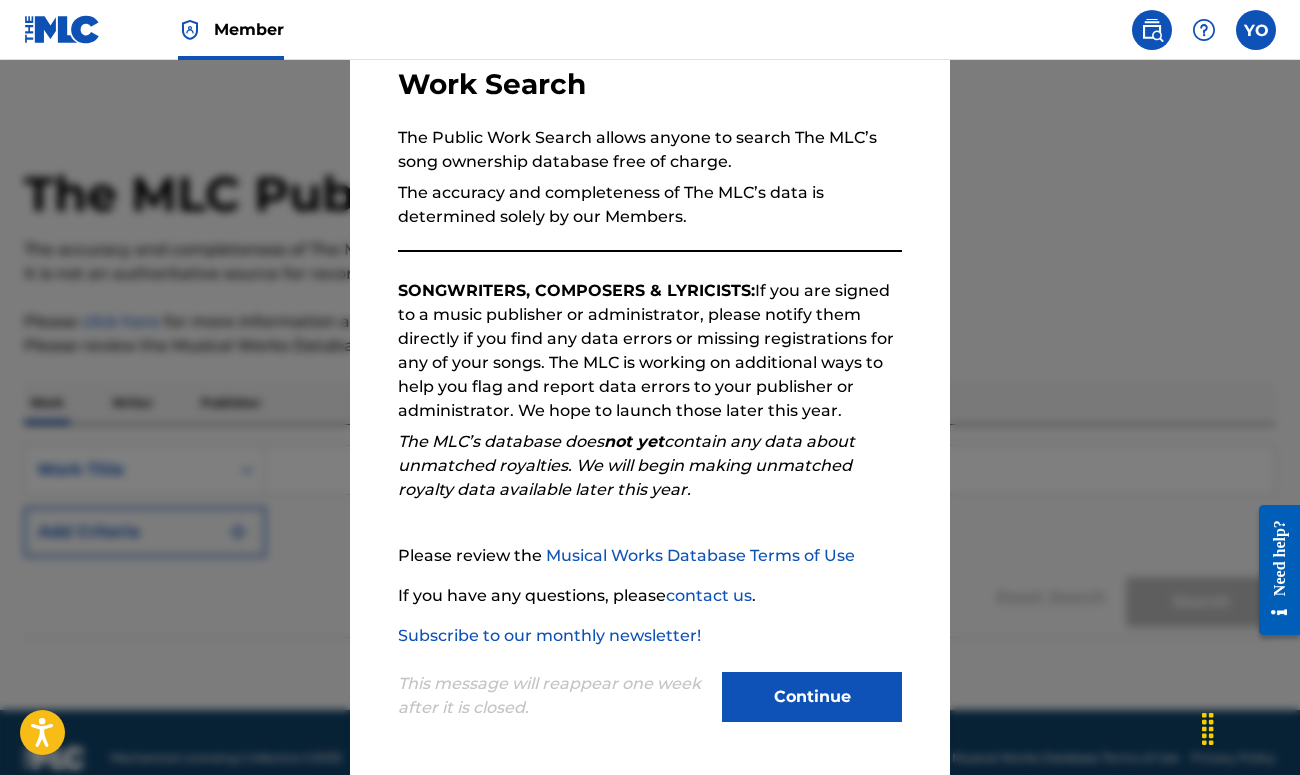 scroll, scrollTop: 140, scrollLeft: 0, axis: vertical 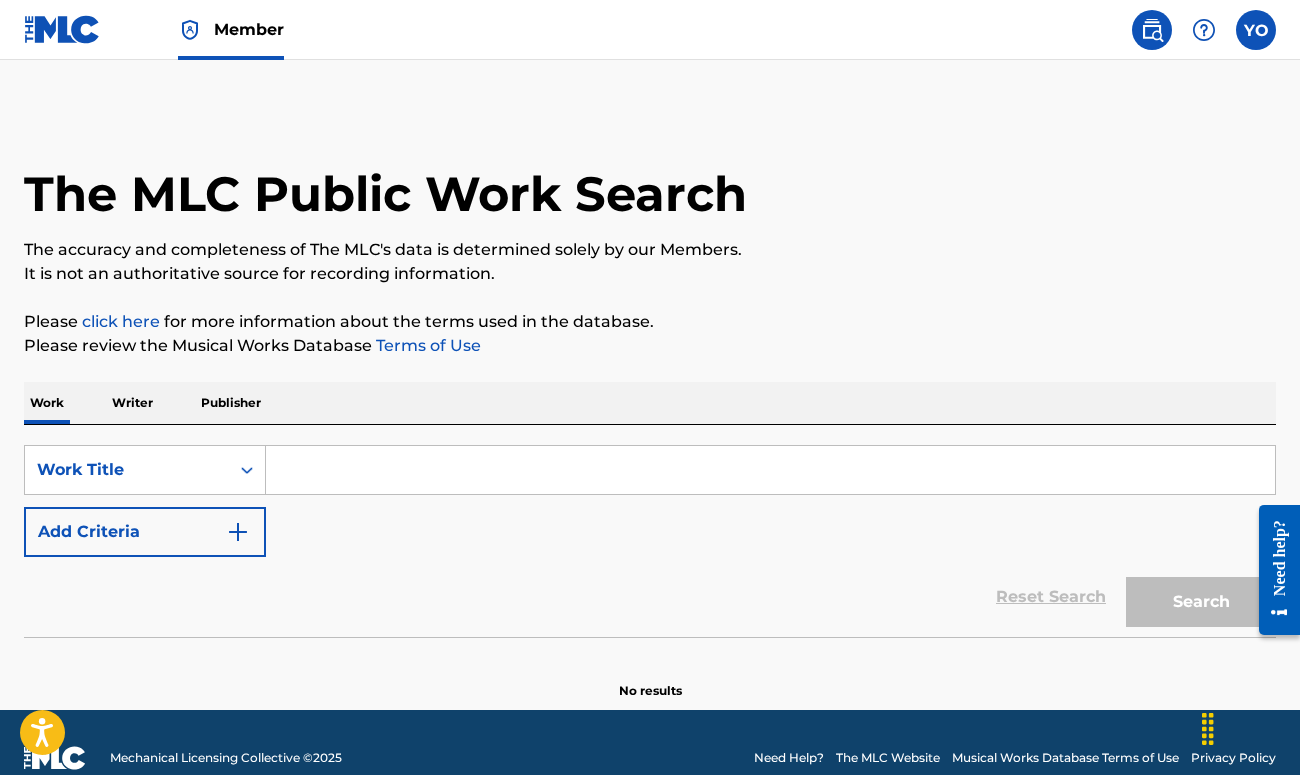 click on "Member" at bounding box center [249, 29] 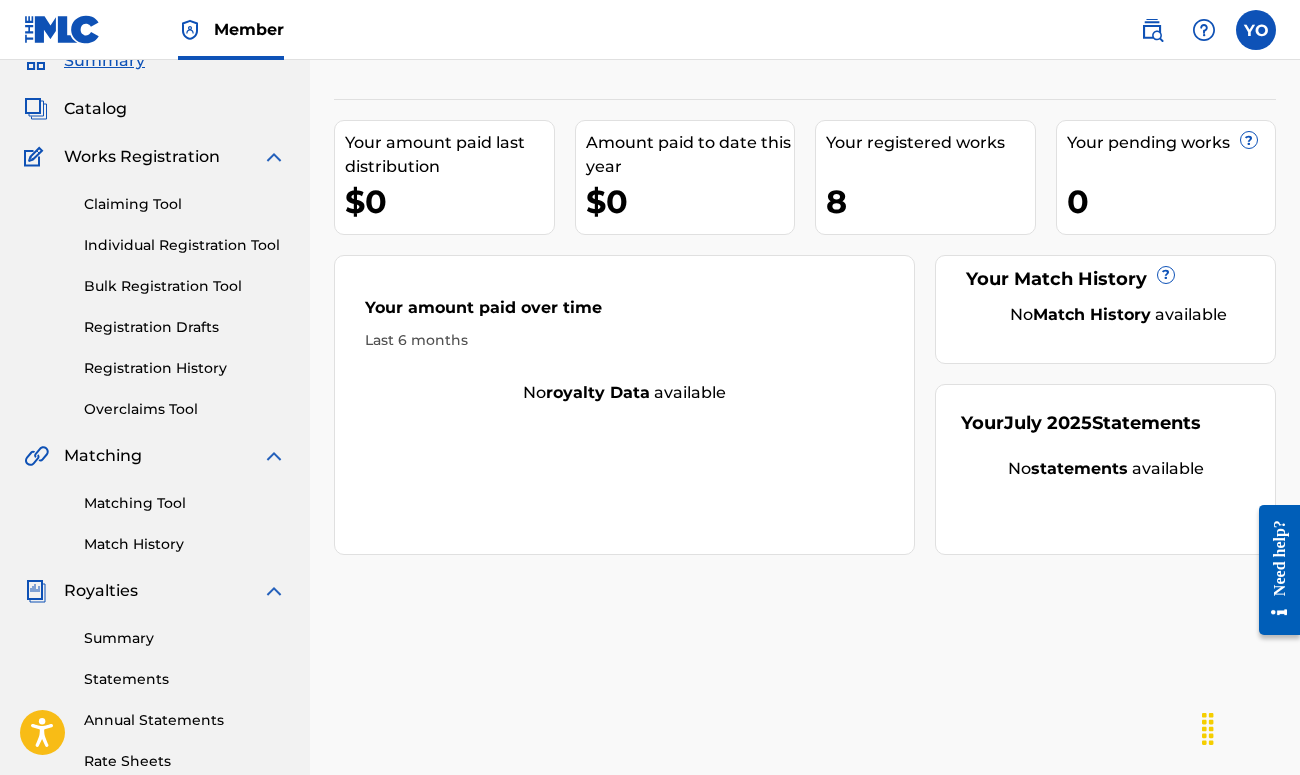 scroll, scrollTop: 106, scrollLeft: 0, axis: vertical 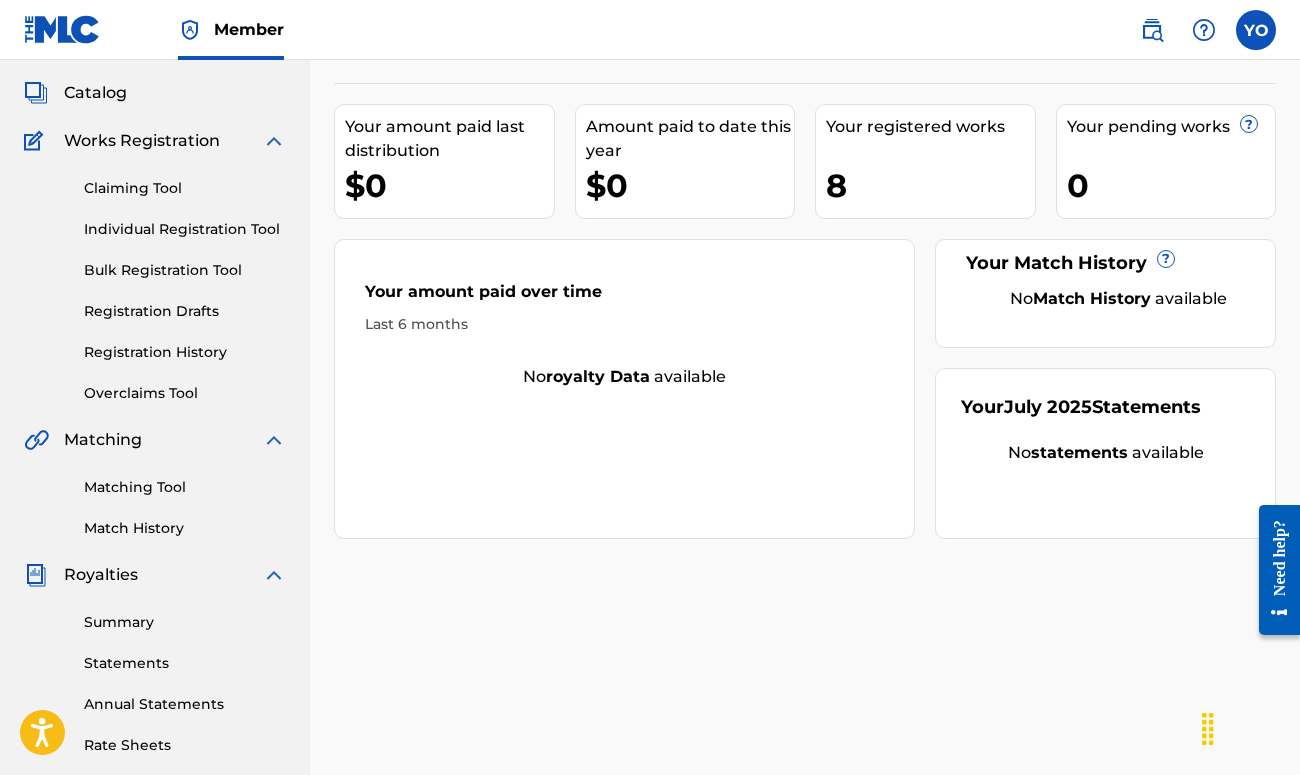 click on "Individual Registration Tool" at bounding box center [185, 229] 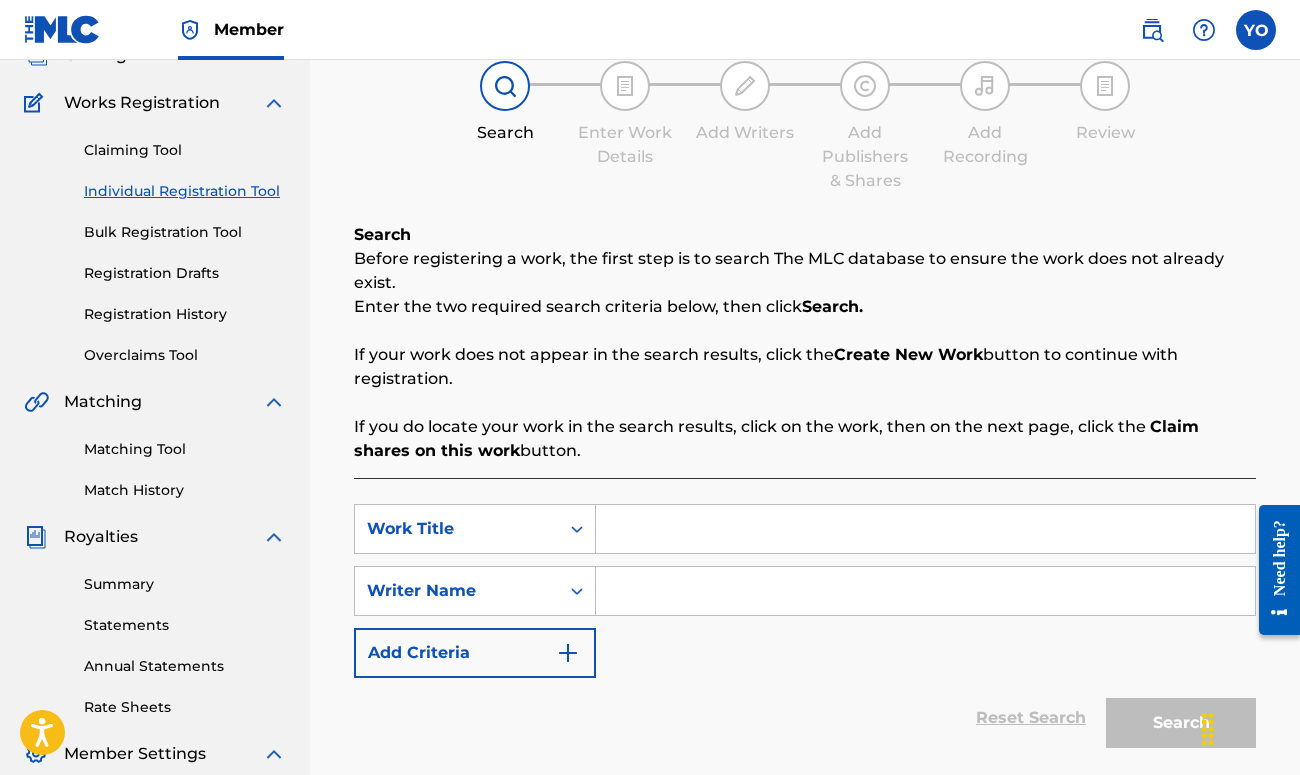 scroll, scrollTop: 174, scrollLeft: 0, axis: vertical 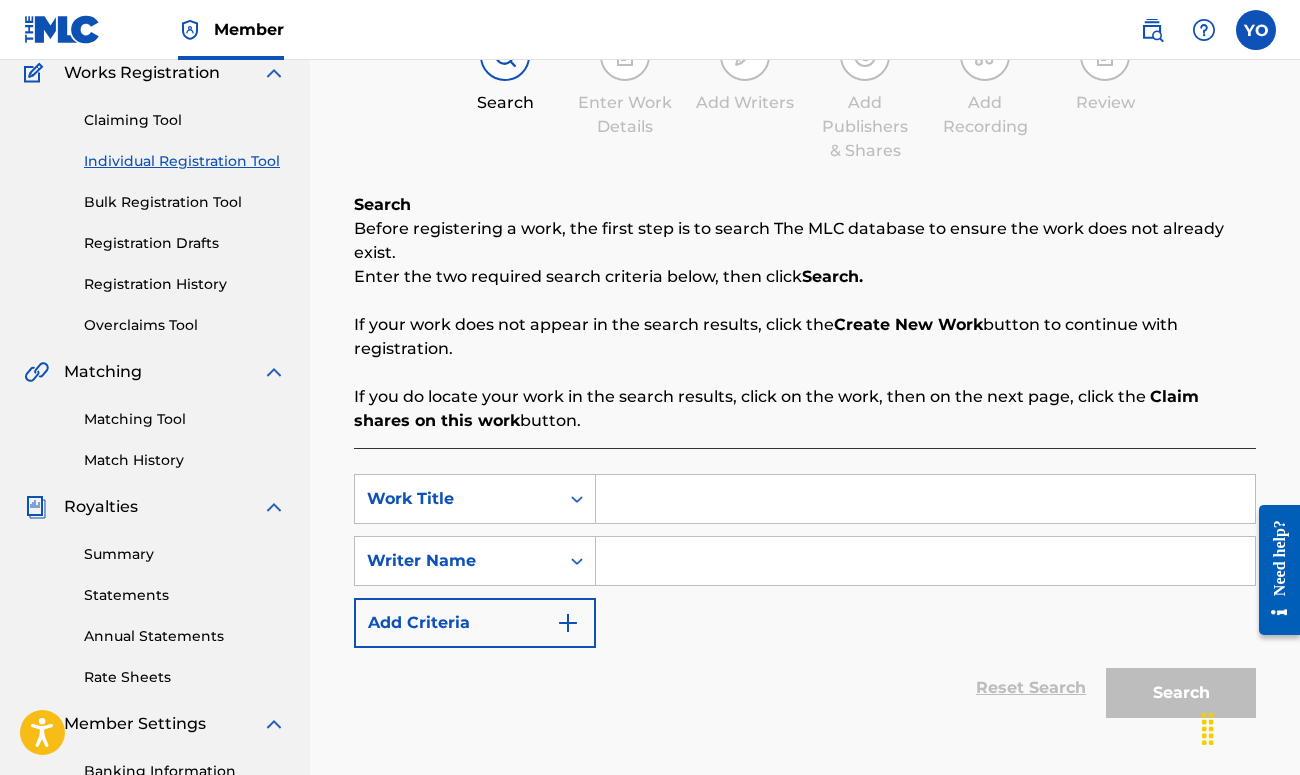 click at bounding box center [925, 499] 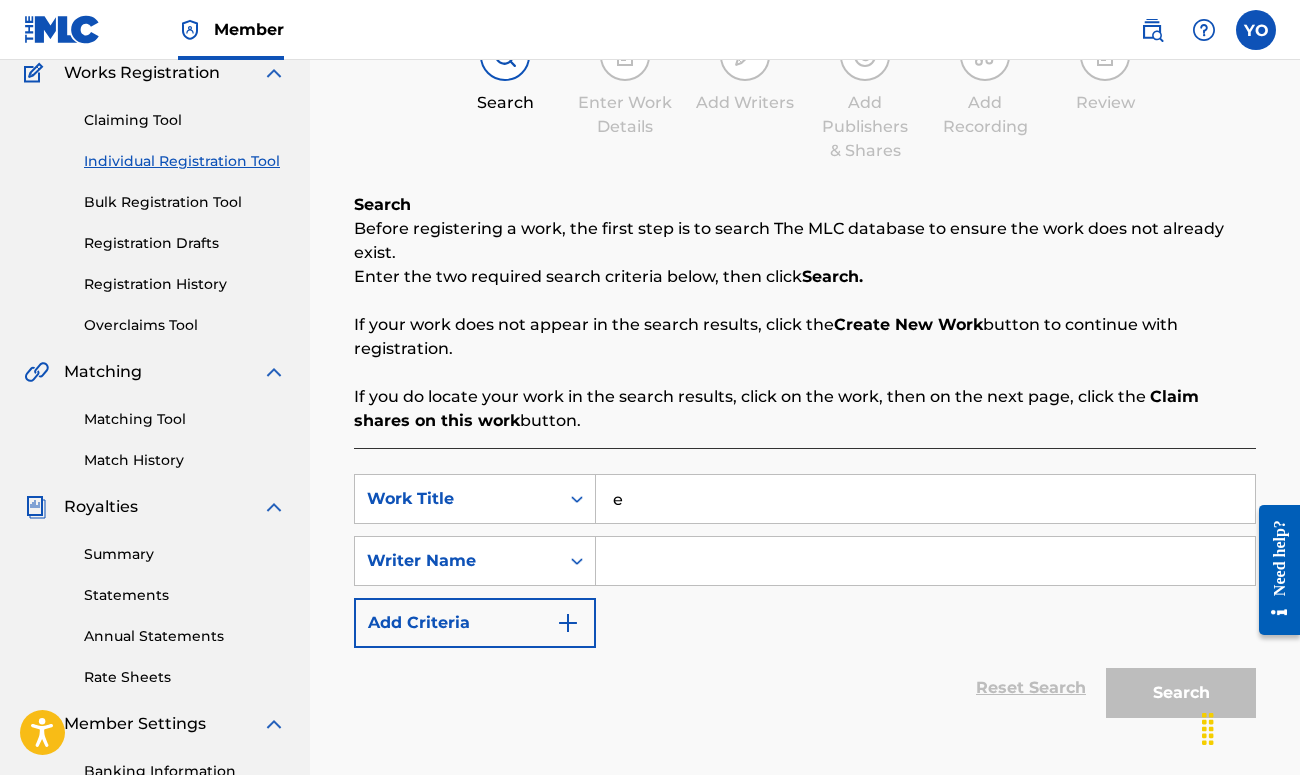 type on "e" 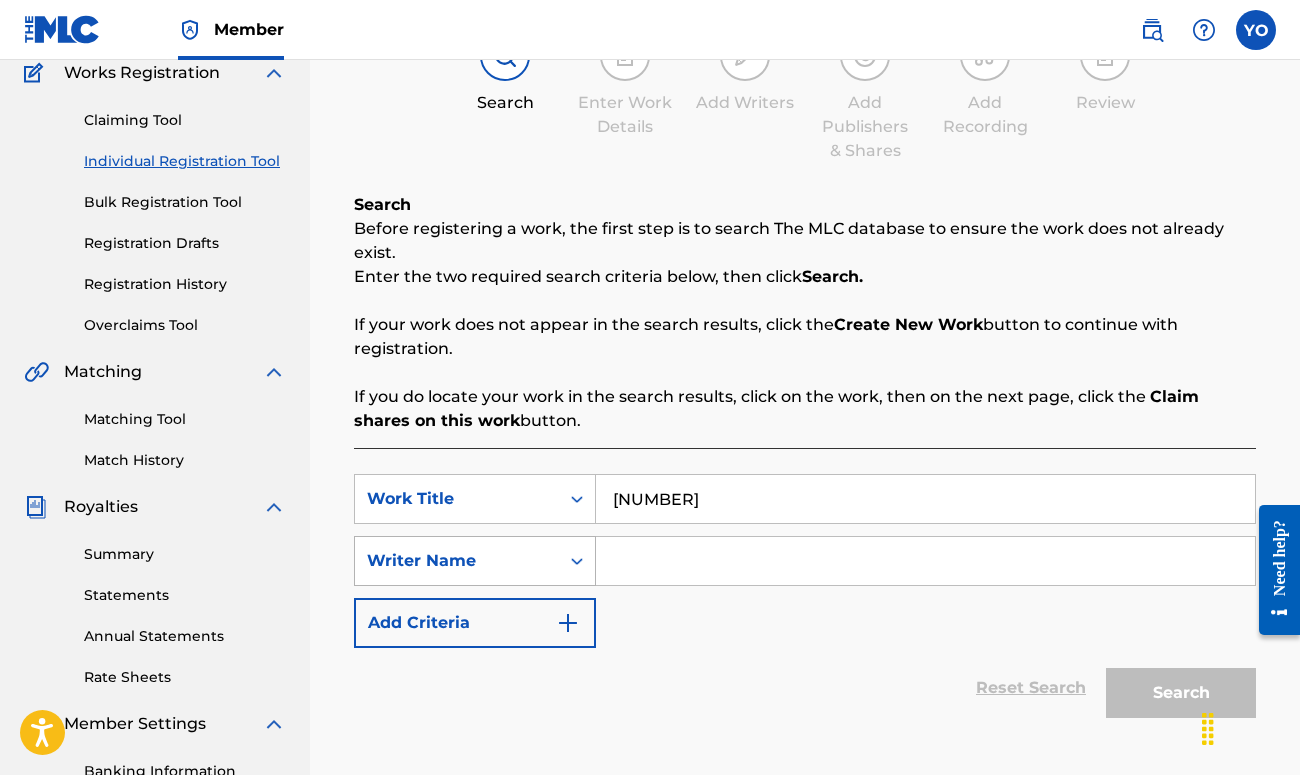 type on "[NUMBER]" 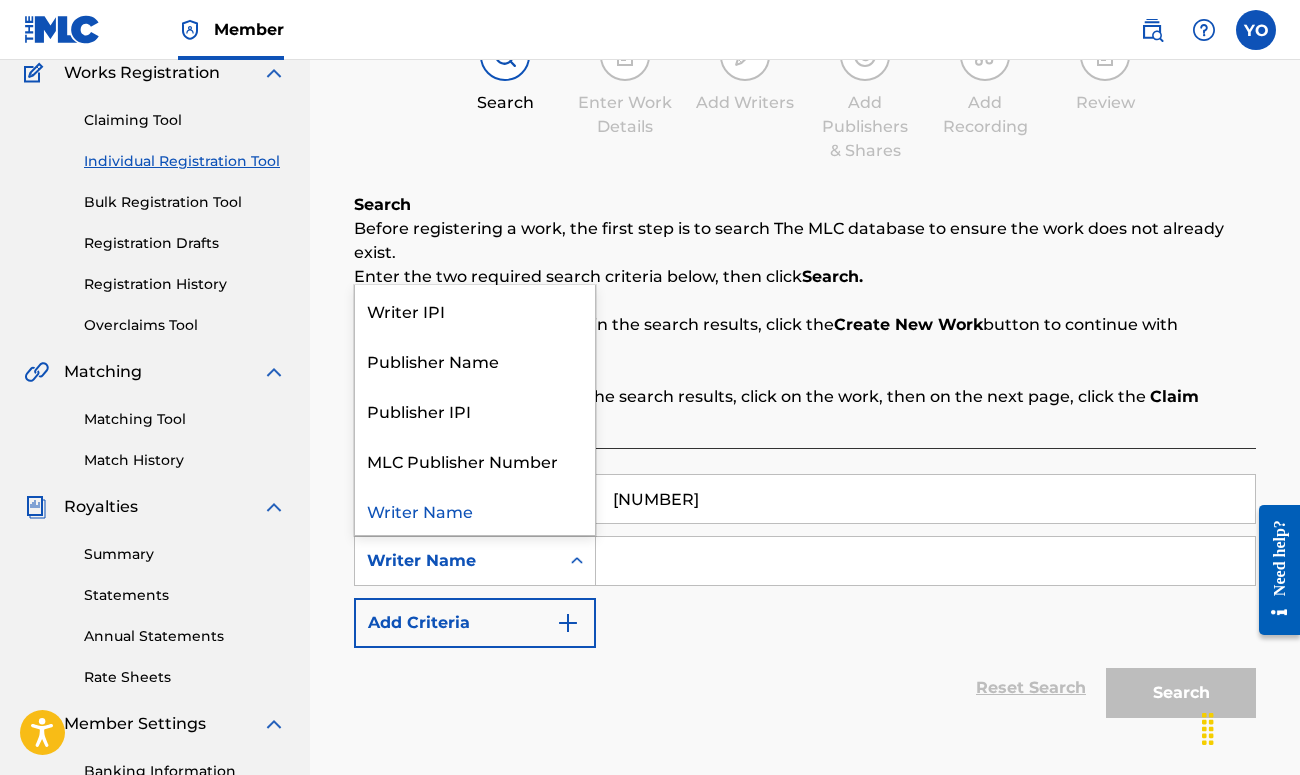 click at bounding box center (577, 561) 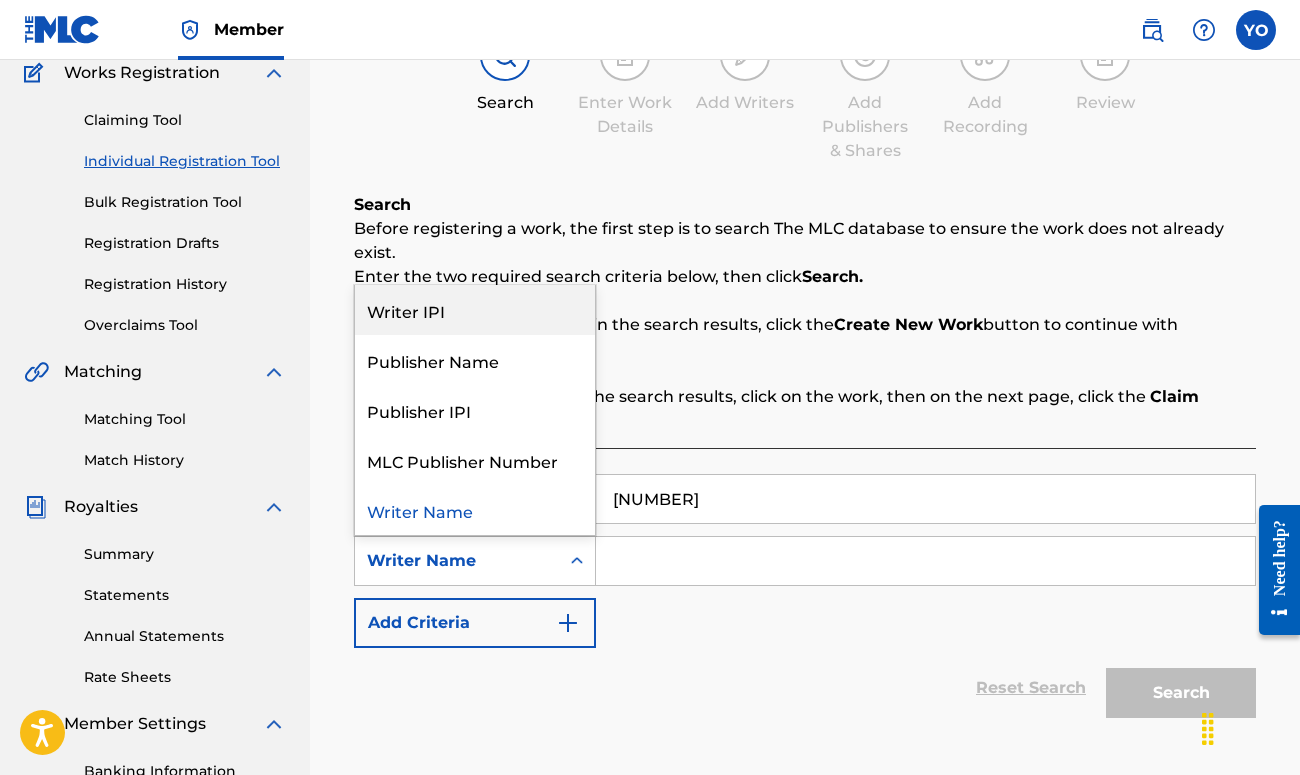 click on "Writer IPI" at bounding box center [475, 310] 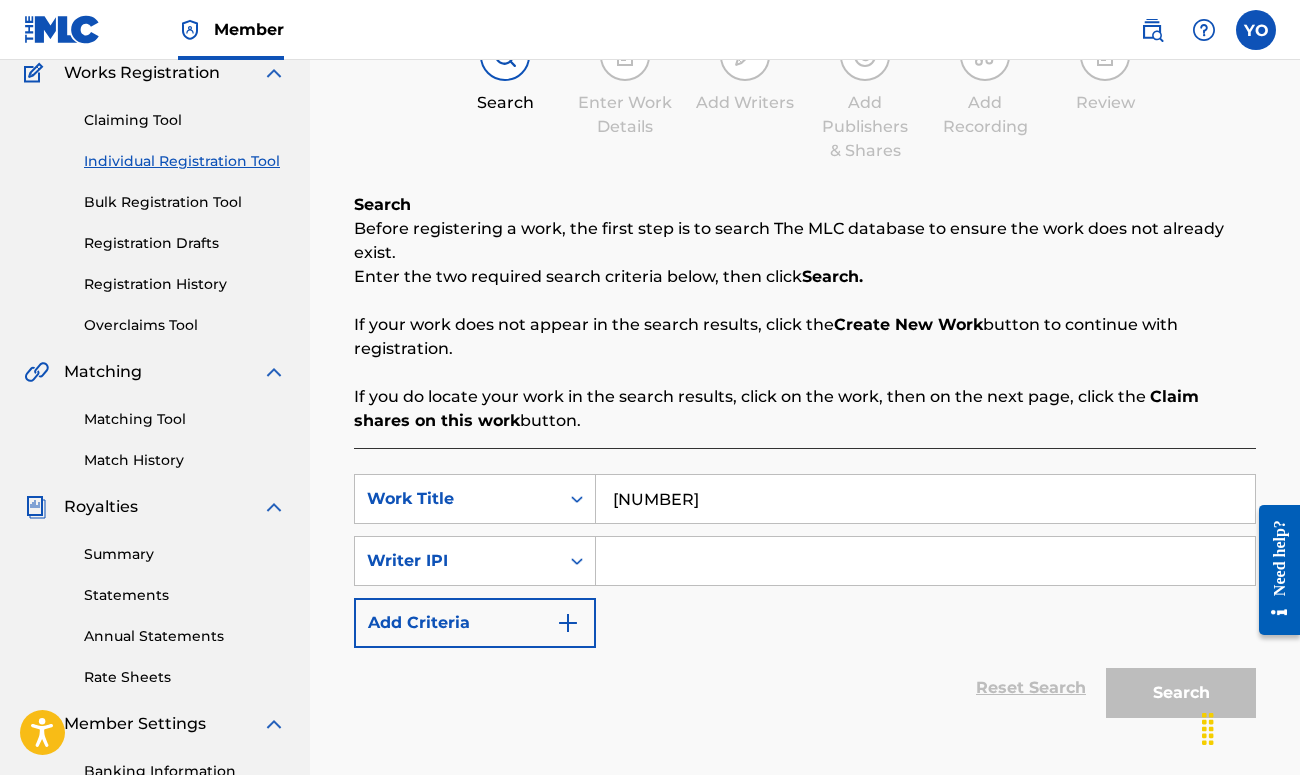 click at bounding box center [925, 561] 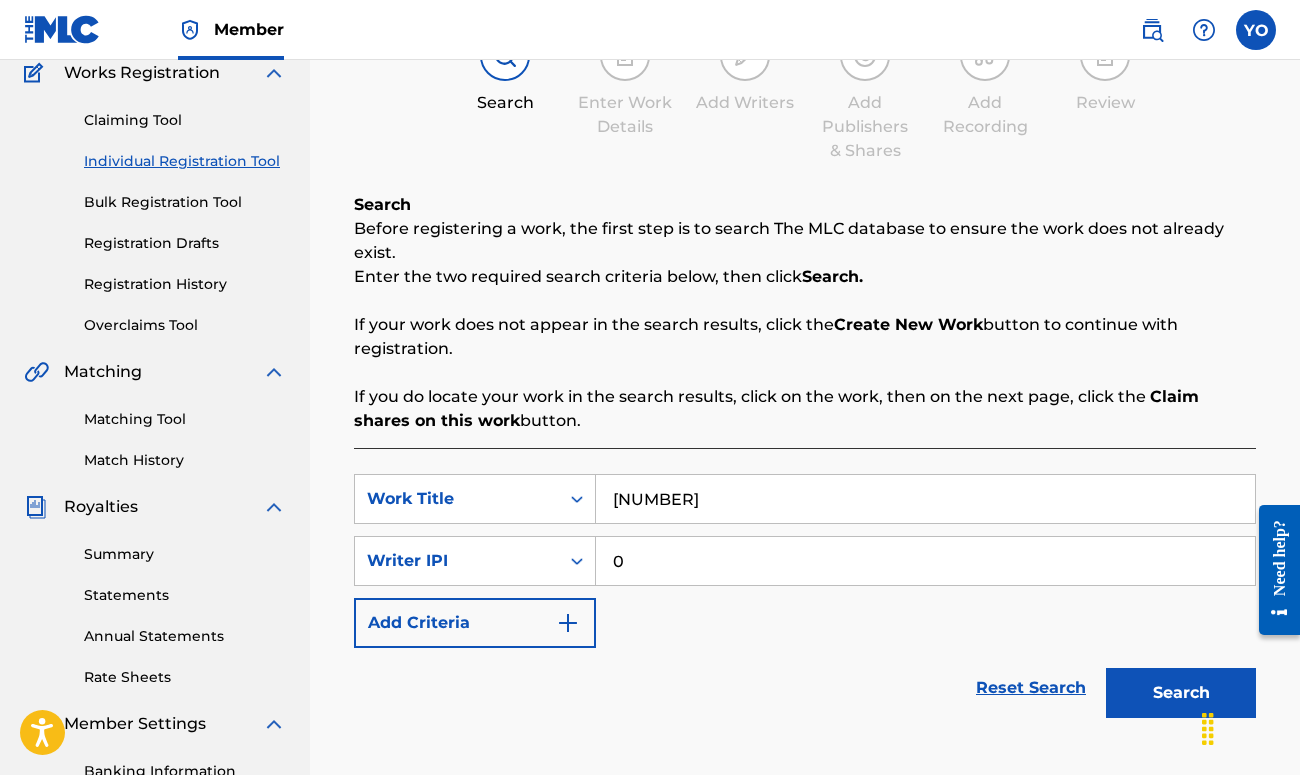 paste on "1053948643" 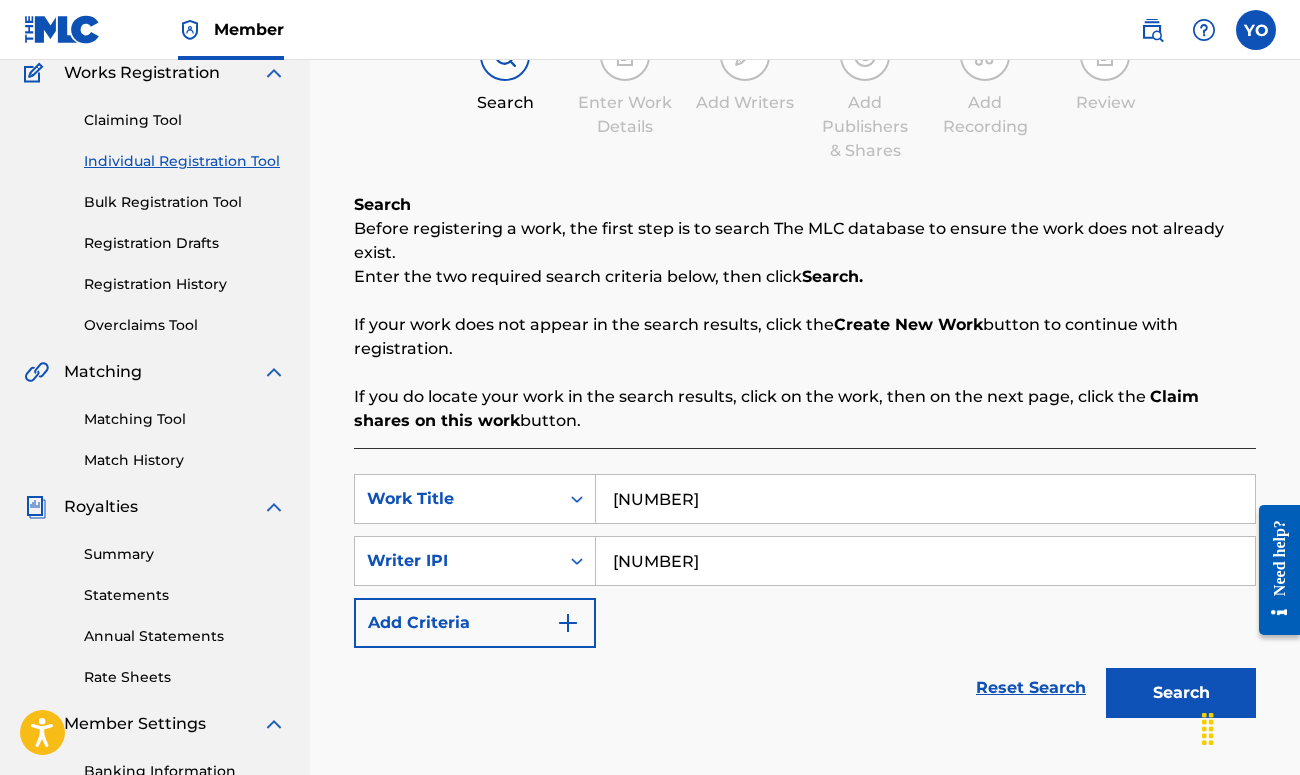 click on "Search" at bounding box center [1181, 693] 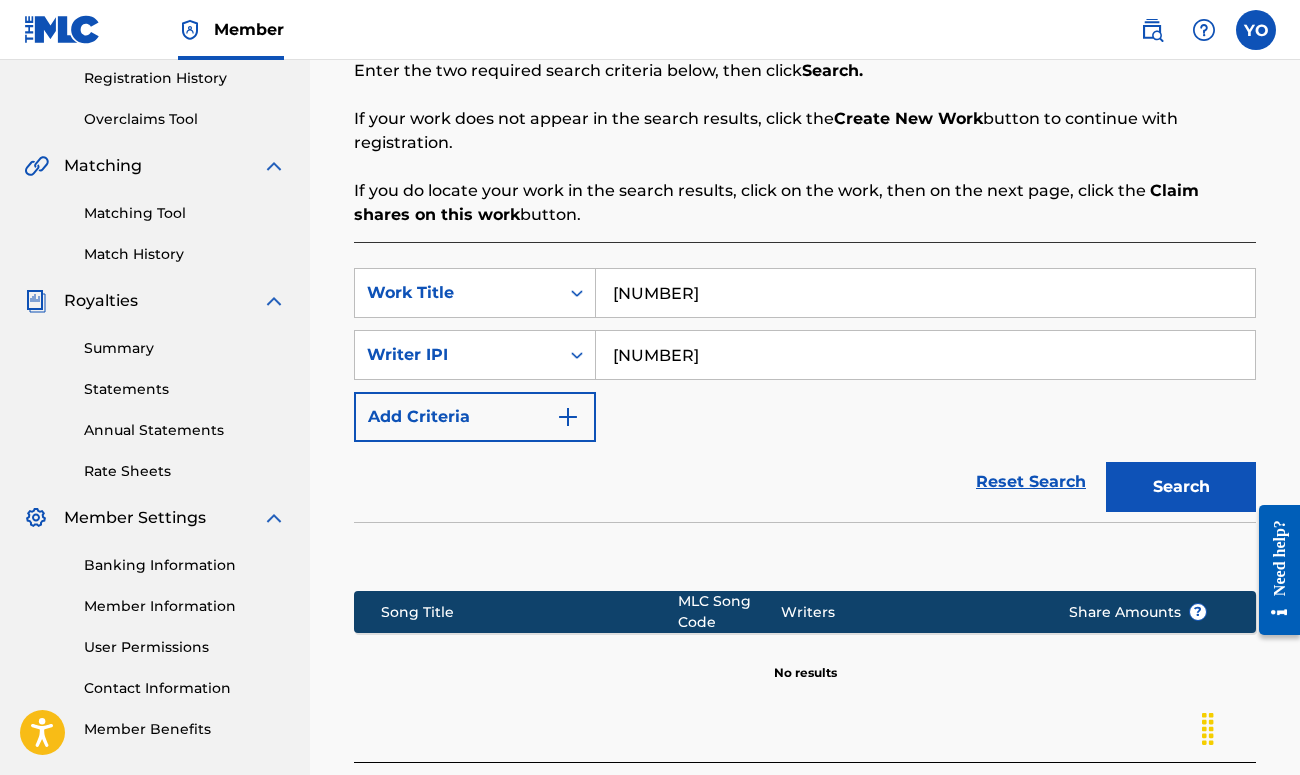 scroll, scrollTop: 338, scrollLeft: 0, axis: vertical 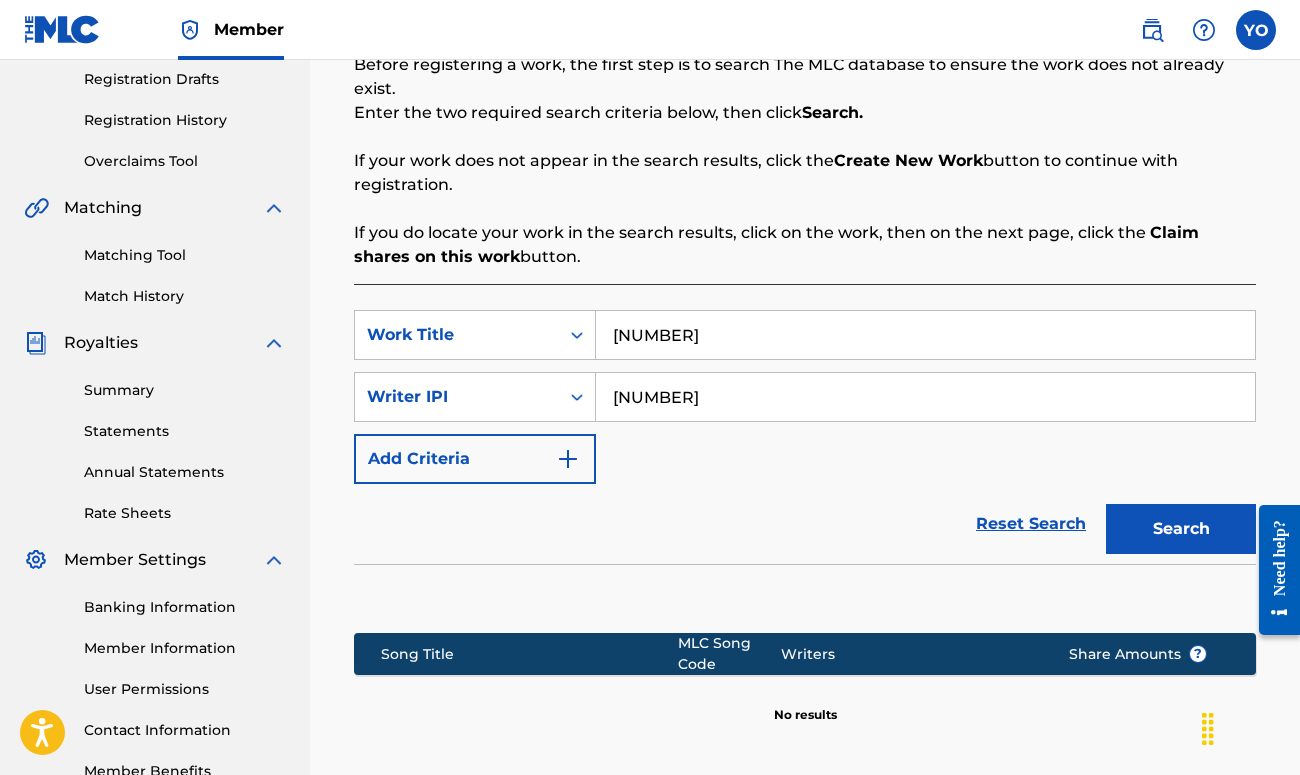 click on "[NUMBER]" at bounding box center [925, 397] 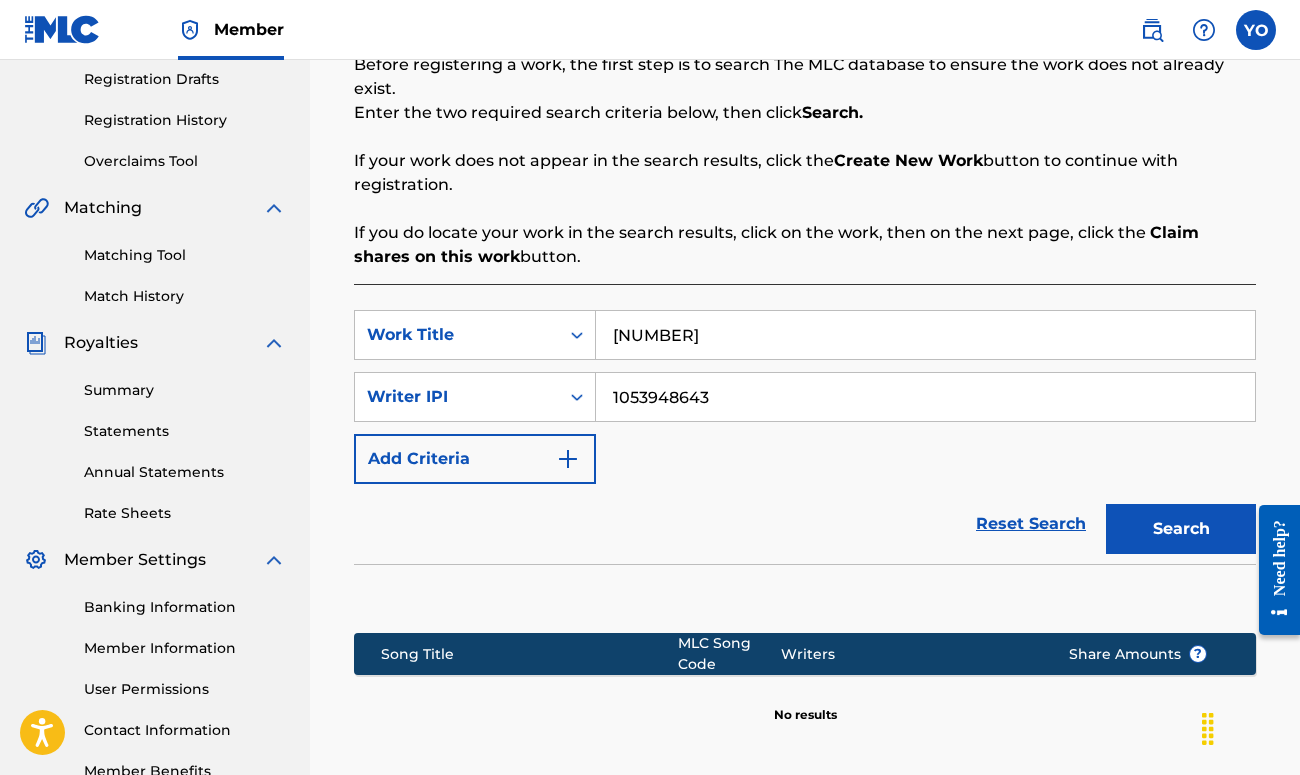 click on "Search" at bounding box center [1181, 529] 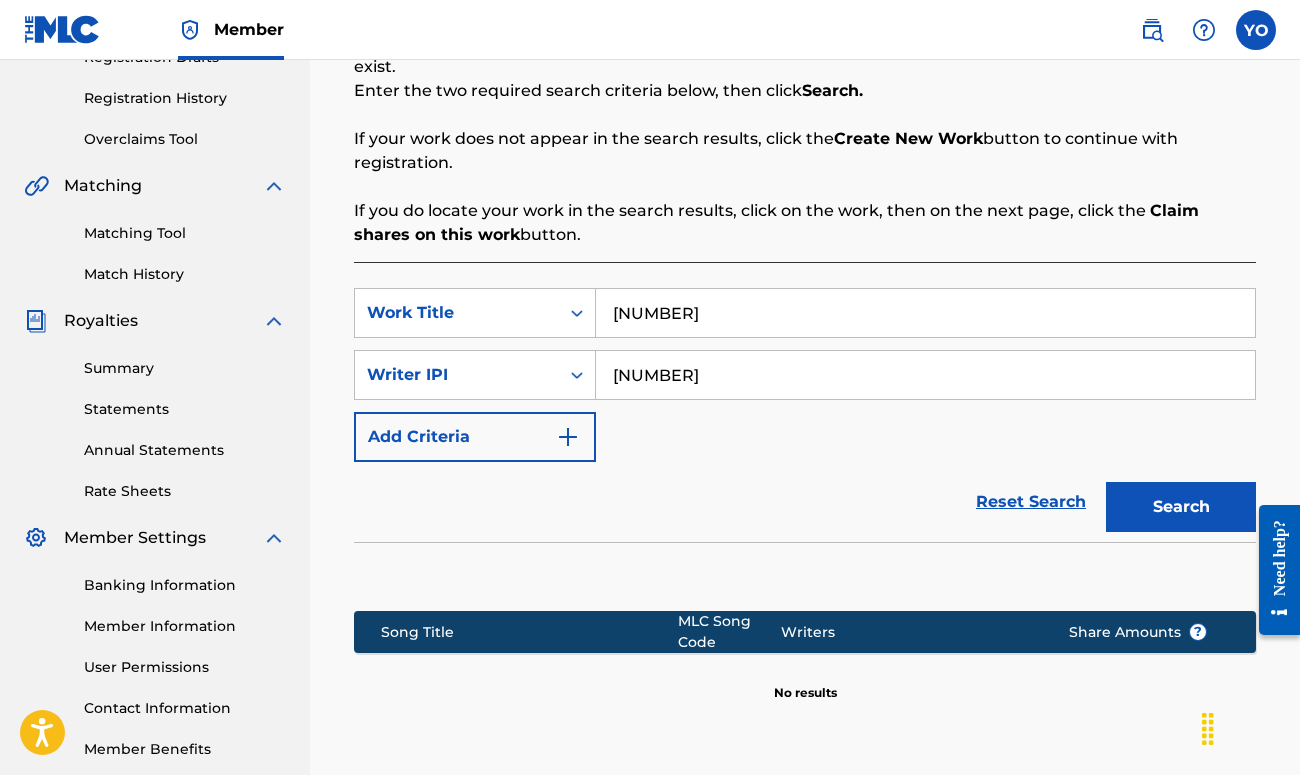type on "[NUMBER]" 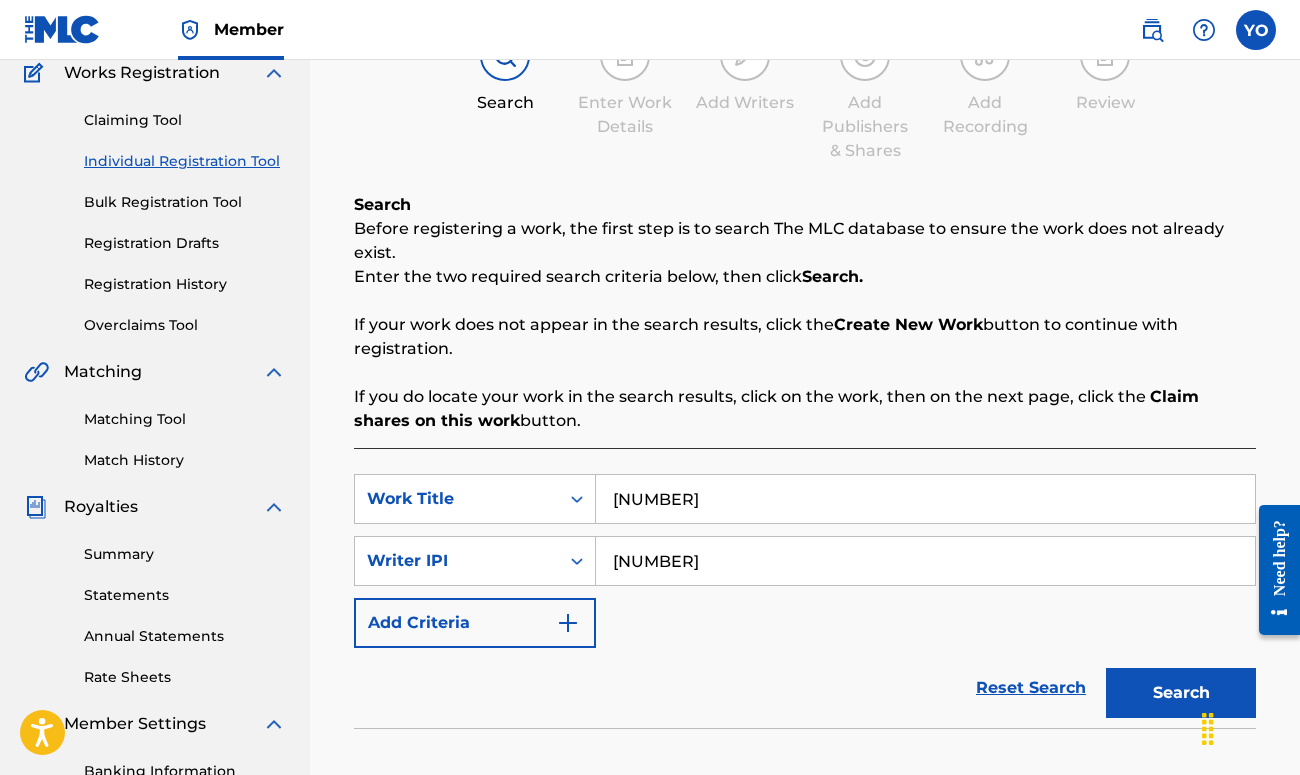 scroll, scrollTop: 120, scrollLeft: 0, axis: vertical 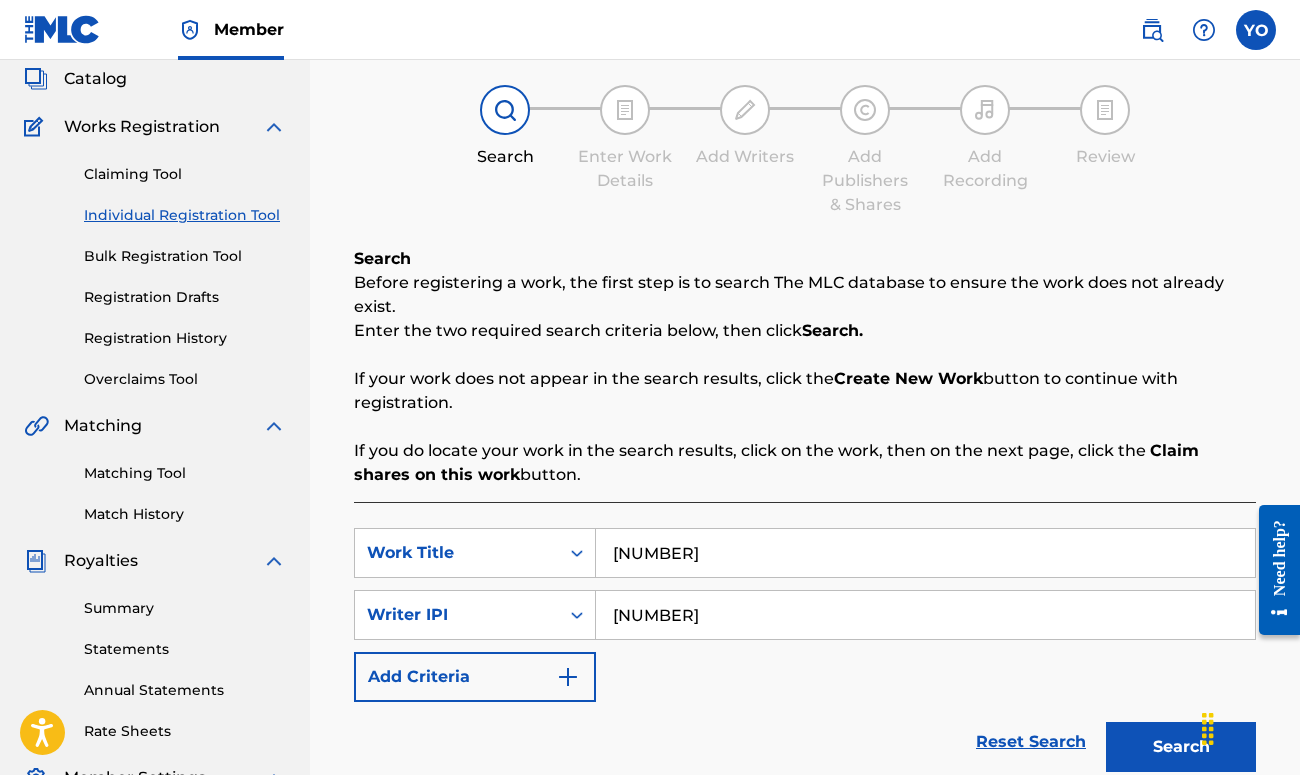 click at bounding box center [1256, 30] 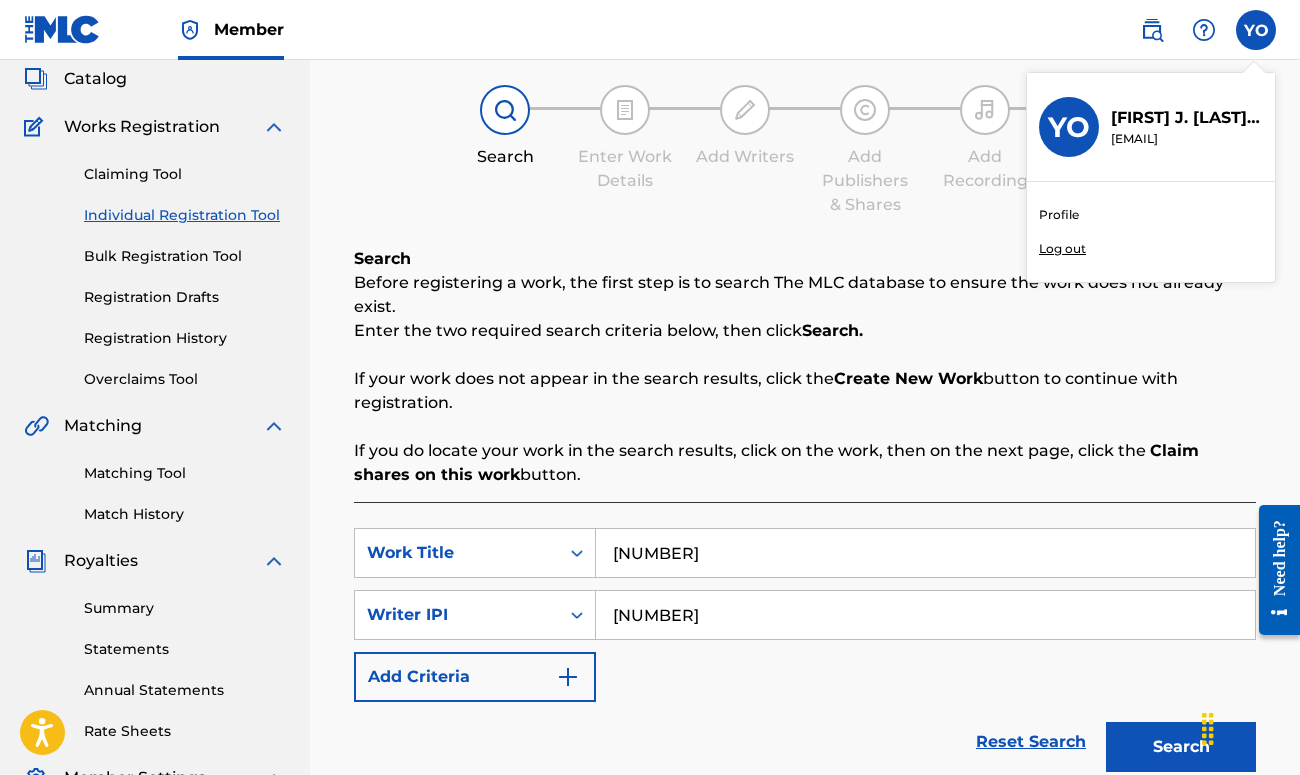 click on "Log out" at bounding box center (1062, 249) 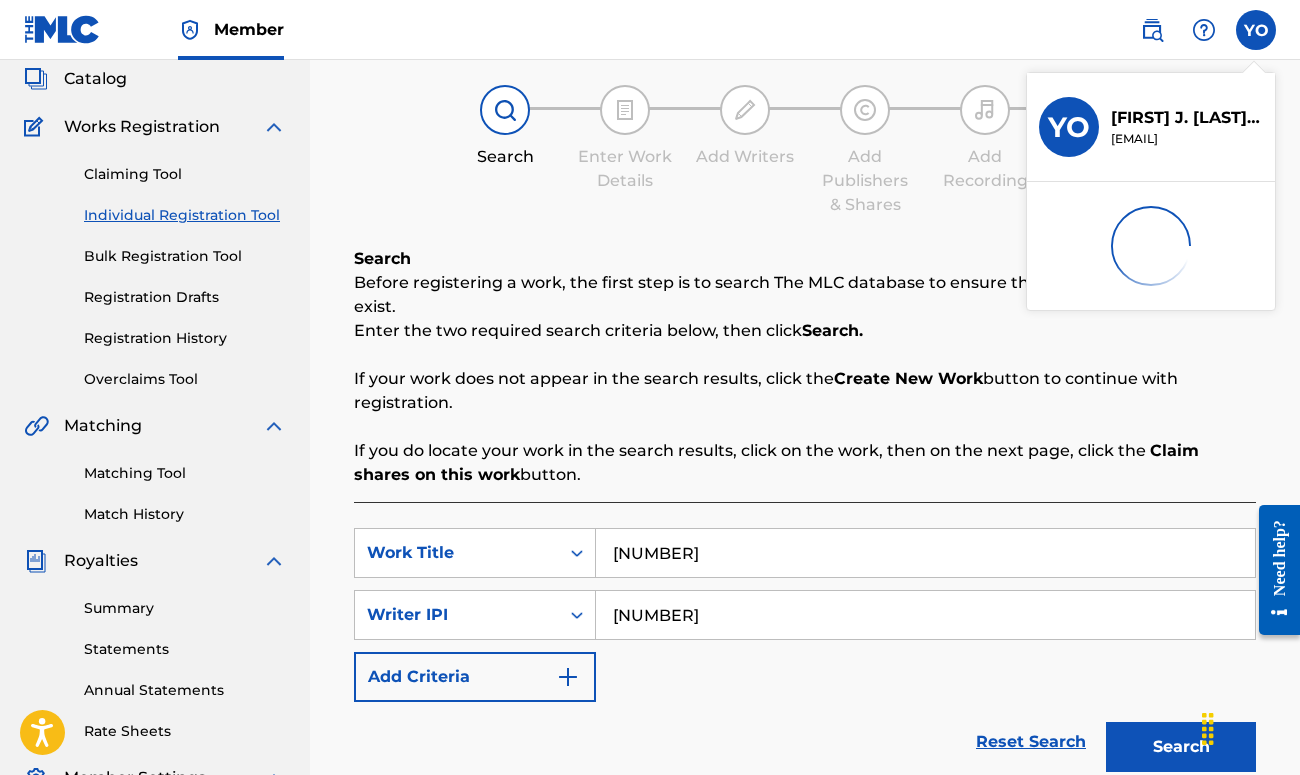 scroll, scrollTop: 0, scrollLeft: 0, axis: both 